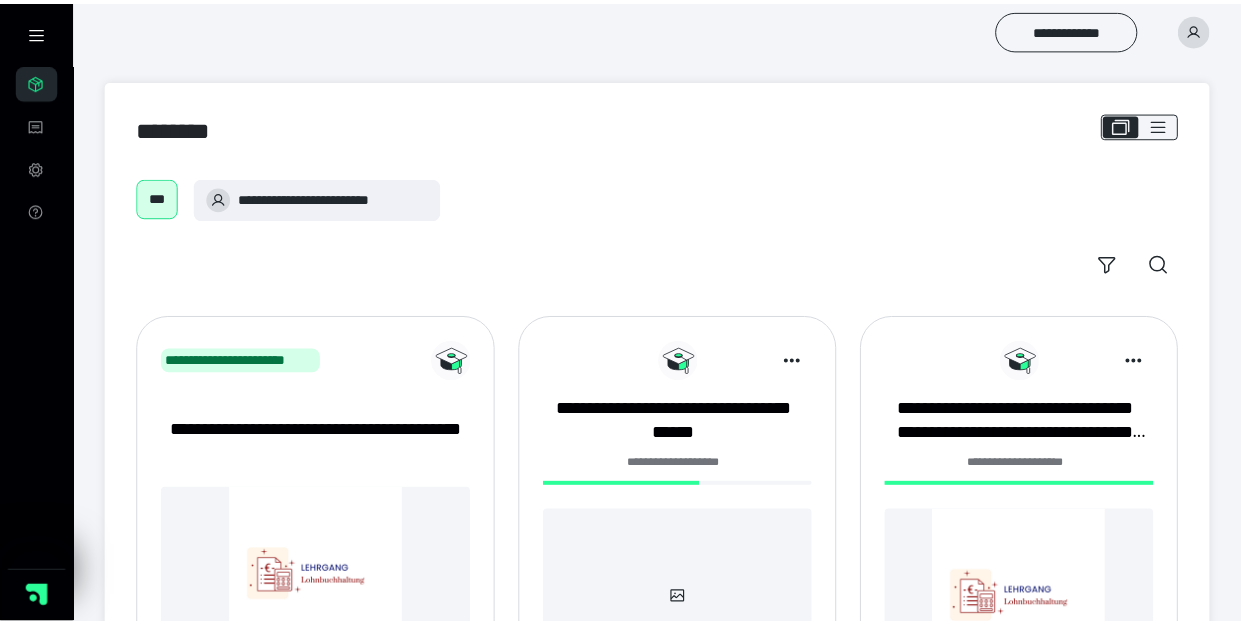 scroll, scrollTop: 0, scrollLeft: 0, axis: both 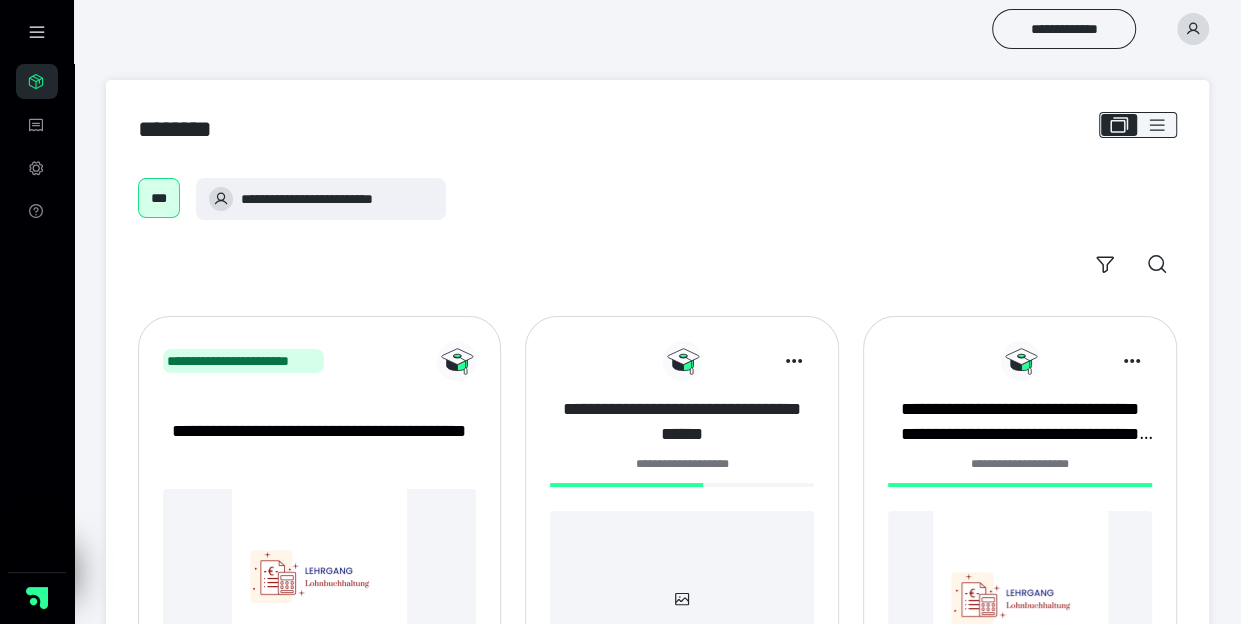 click on "**********" at bounding box center [682, 422] 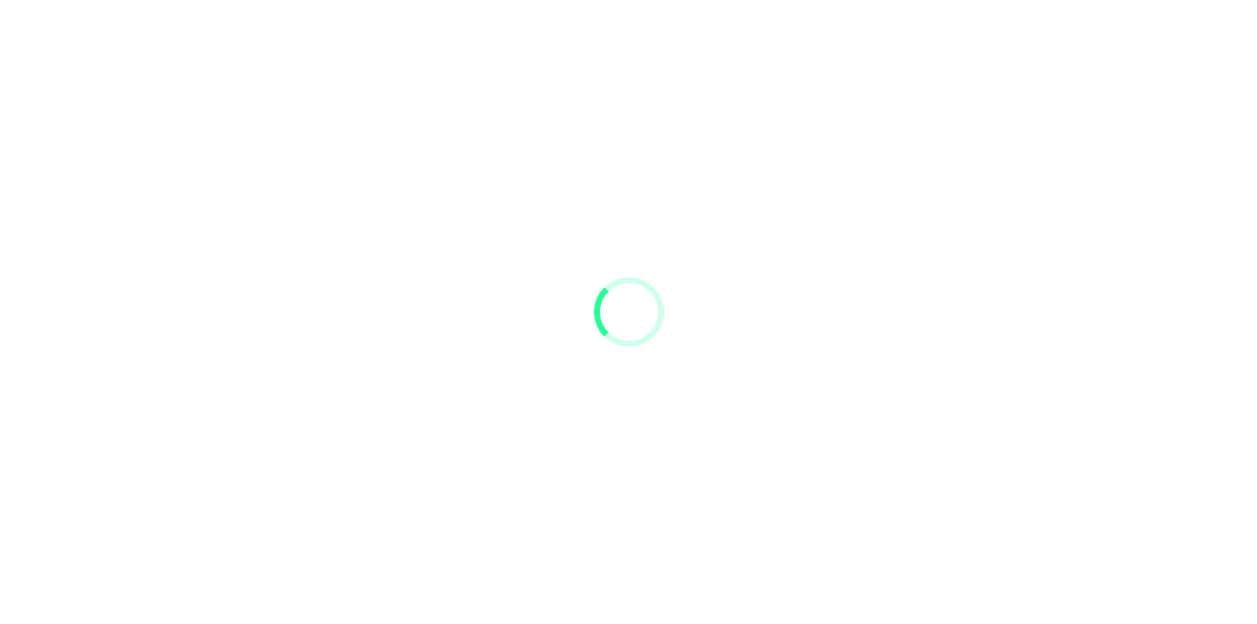 scroll, scrollTop: 0, scrollLeft: 0, axis: both 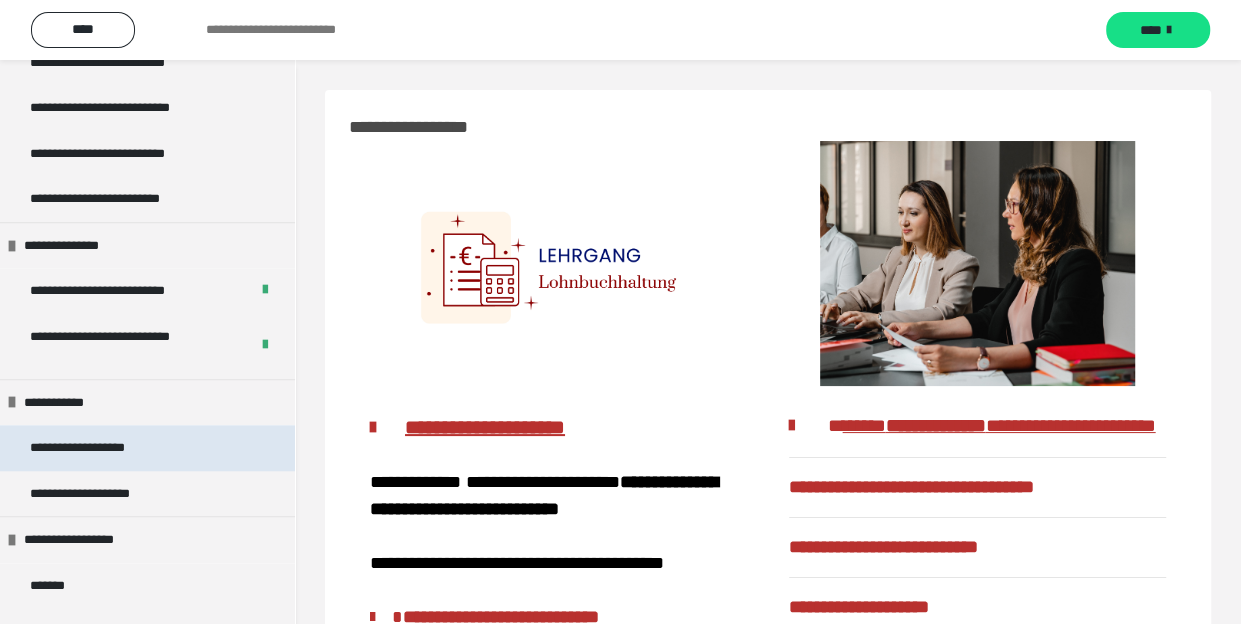 click on "**********" at bounding box center [147, 447] 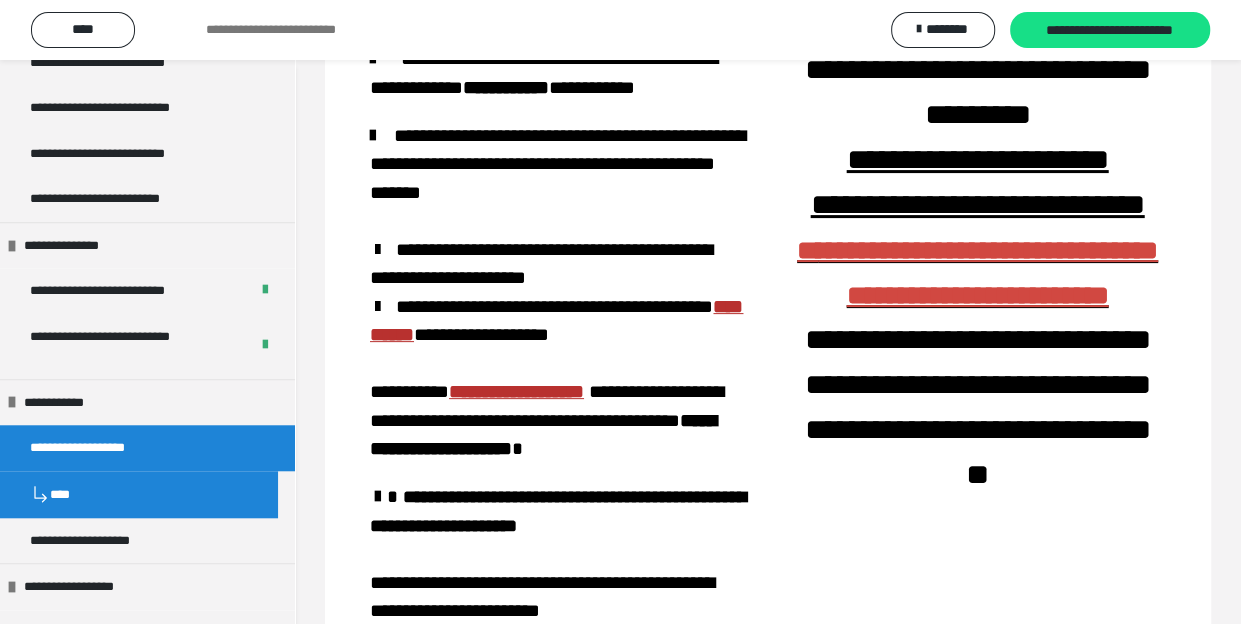 scroll, scrollTop: 218, scrollLeft: 0, axis: vertical 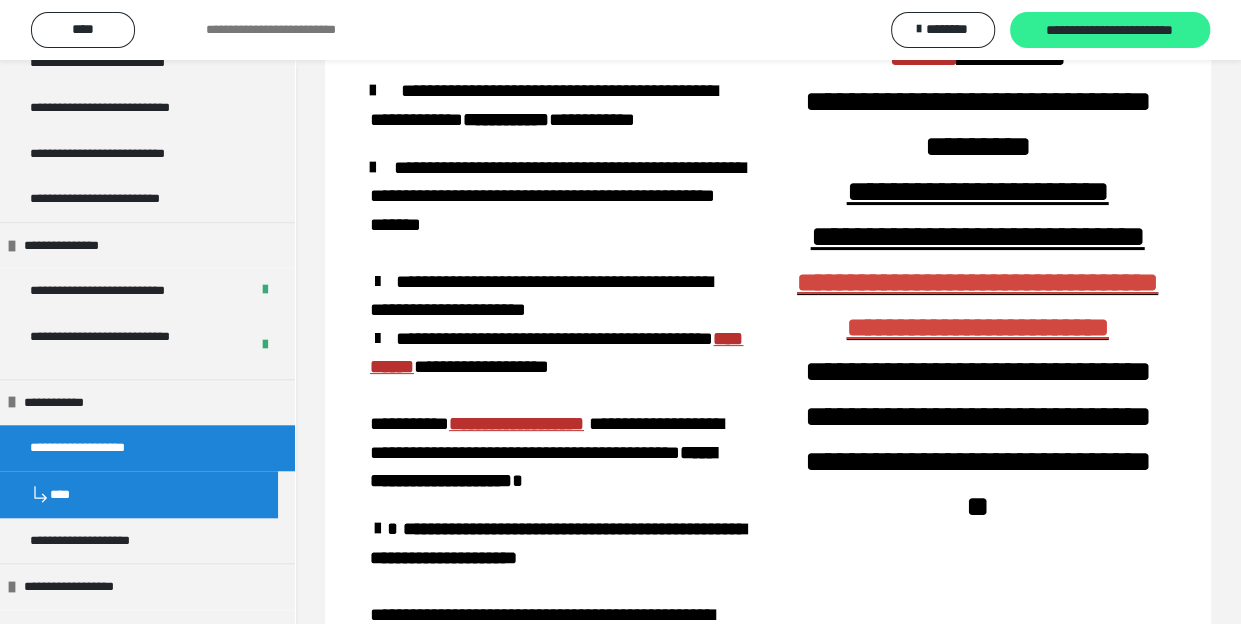 click on "**********" at bounding box center [1110, 31] 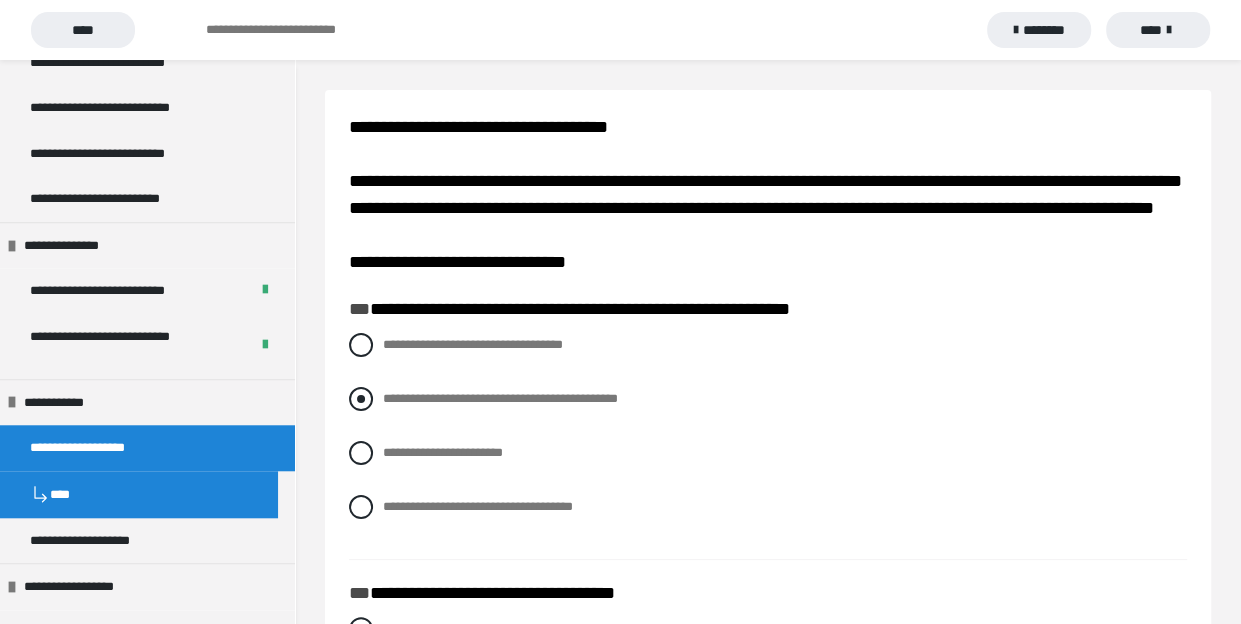 click at bounding box center (361, 399) 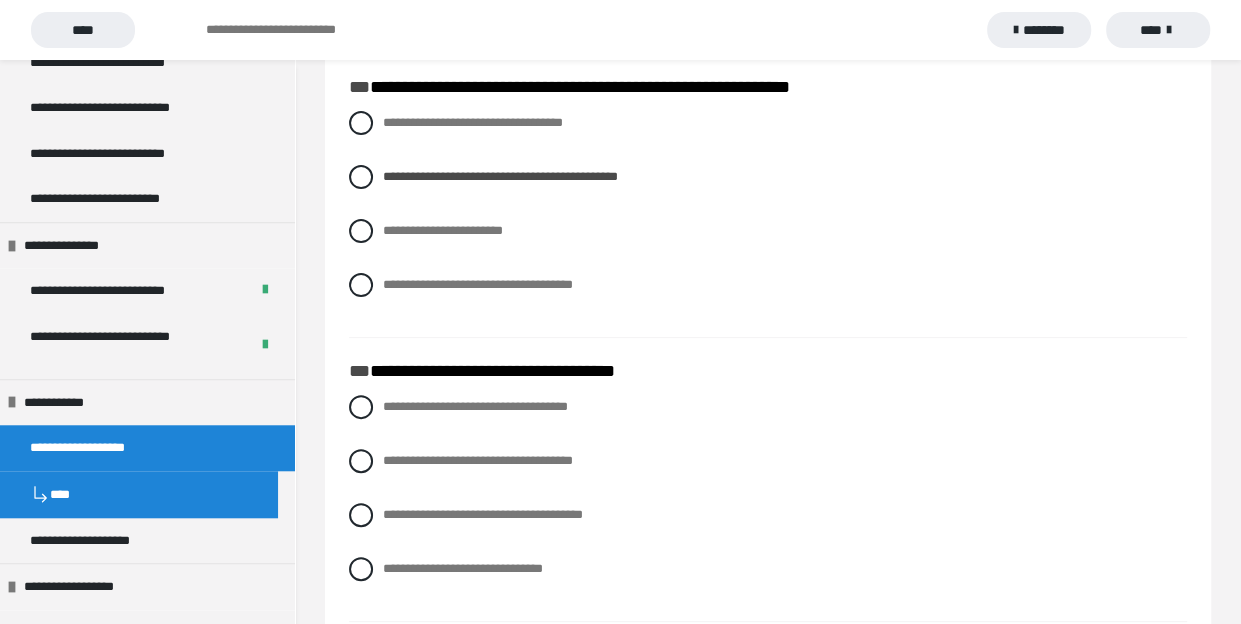 scroll, scrollTop: 333, scrollLeft: 0, axis: vertical 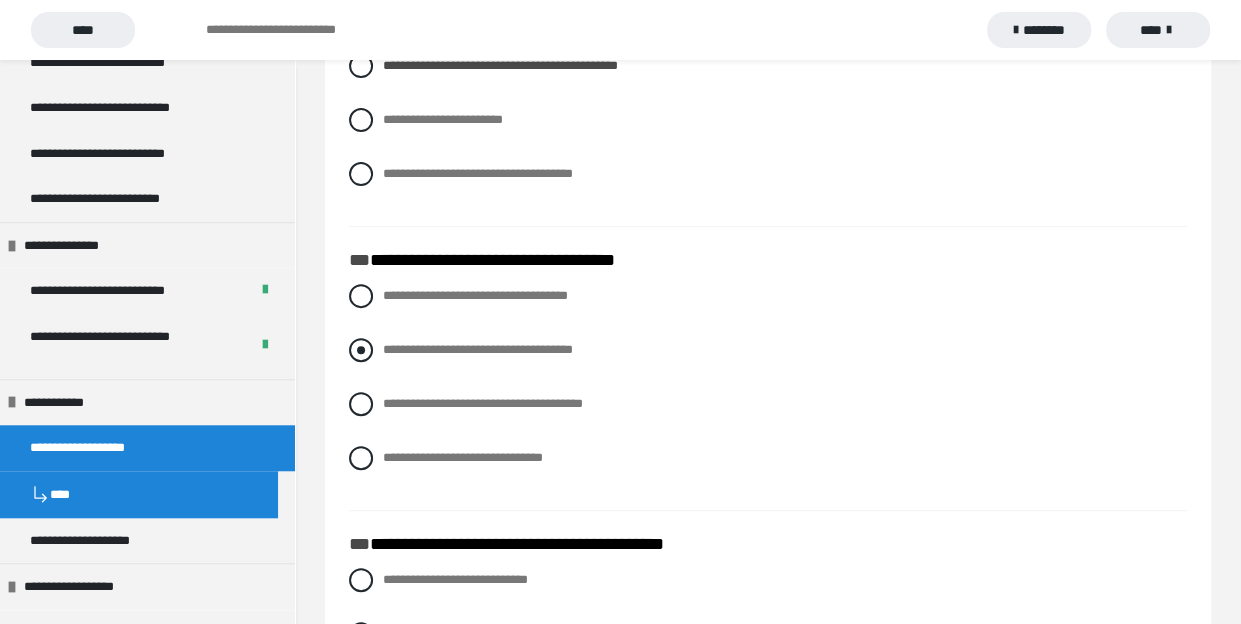 click at bounding box center (361, 350) 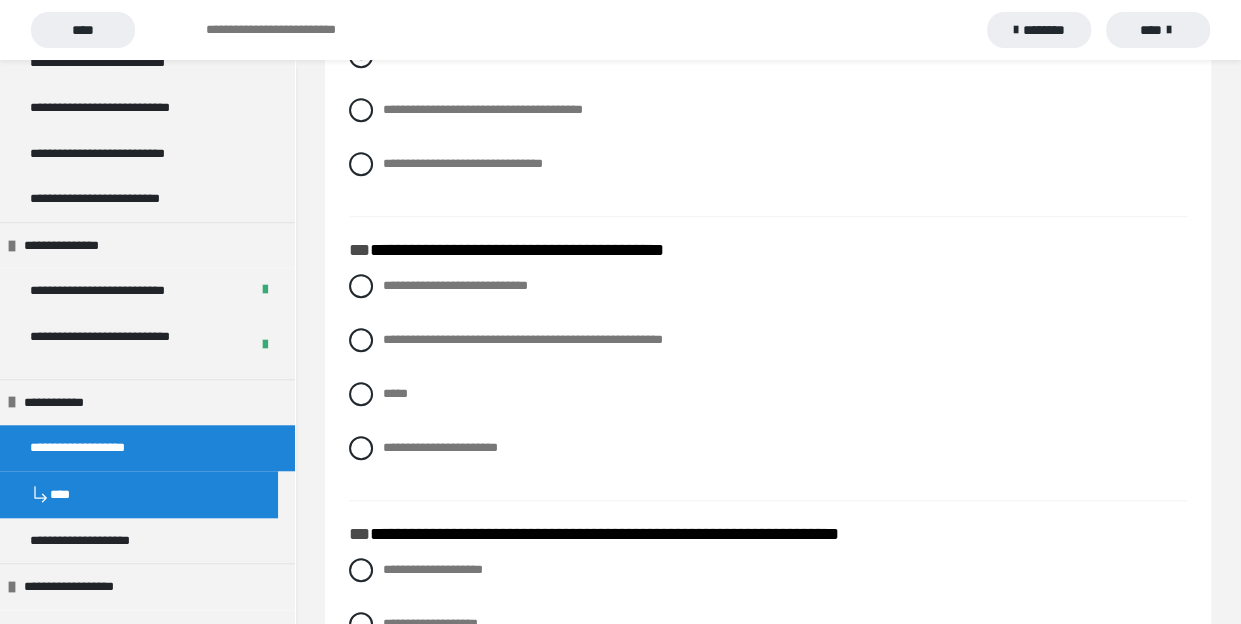 scroll, scrollTop: 666, scrollLeft: 0, axis: vertical 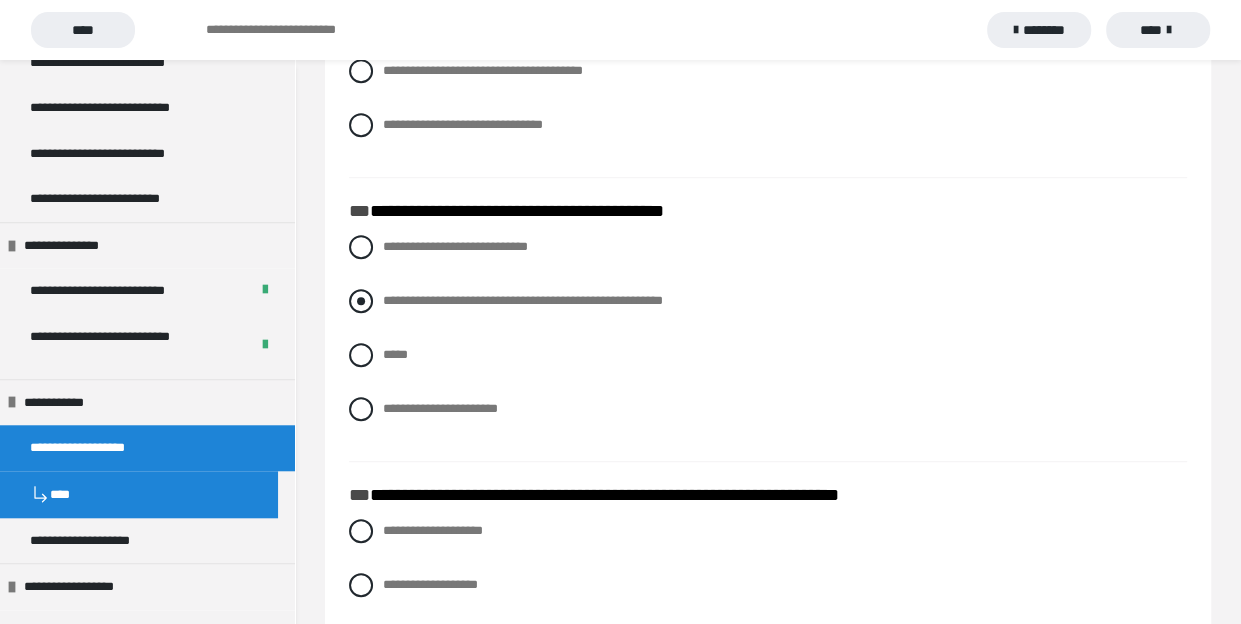 click at bounding box center [361, 301] 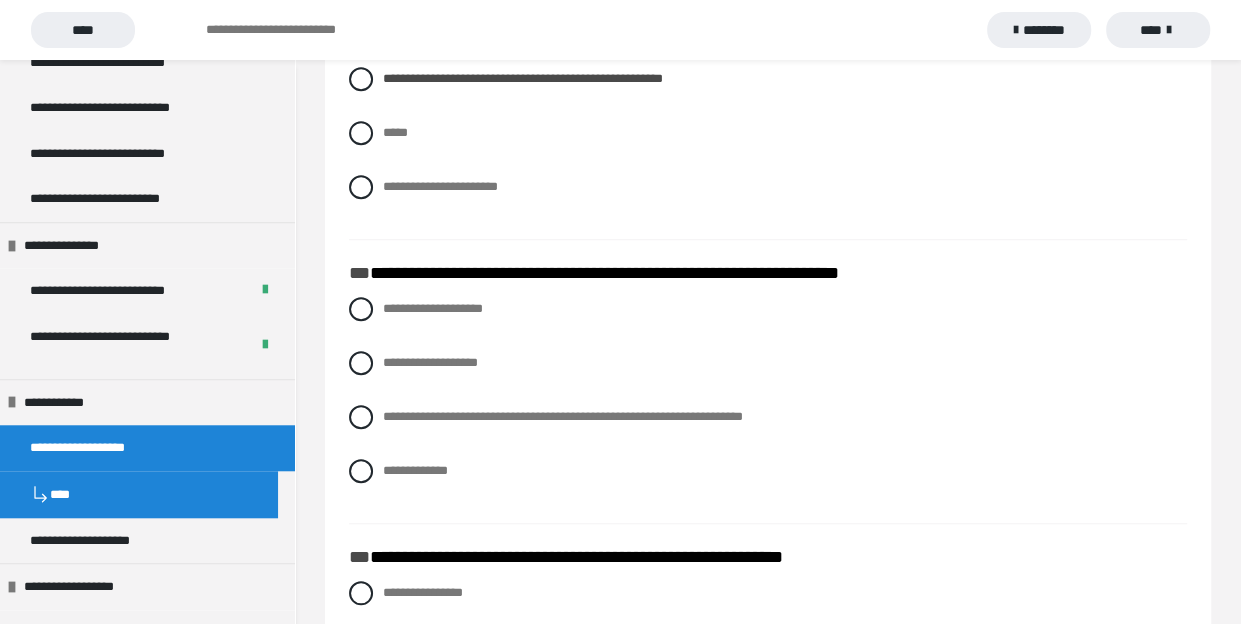 scroll, scrollTop: 999, scrollLeft: 0, axis: vertical 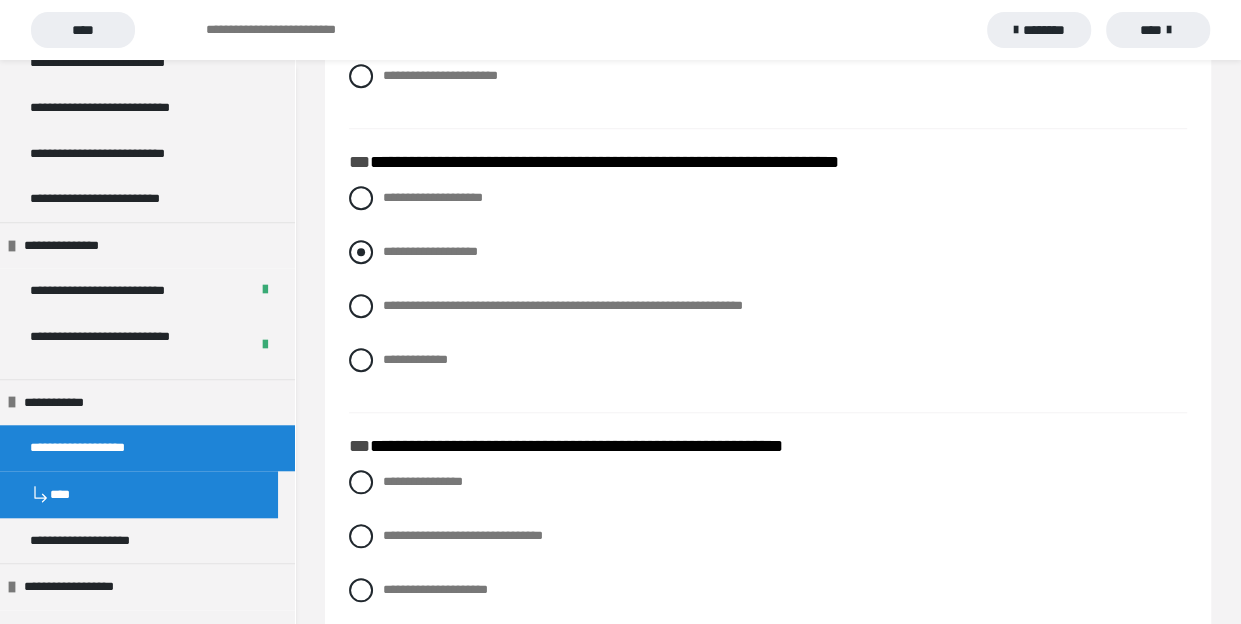 click at bounding box center [361, 252] 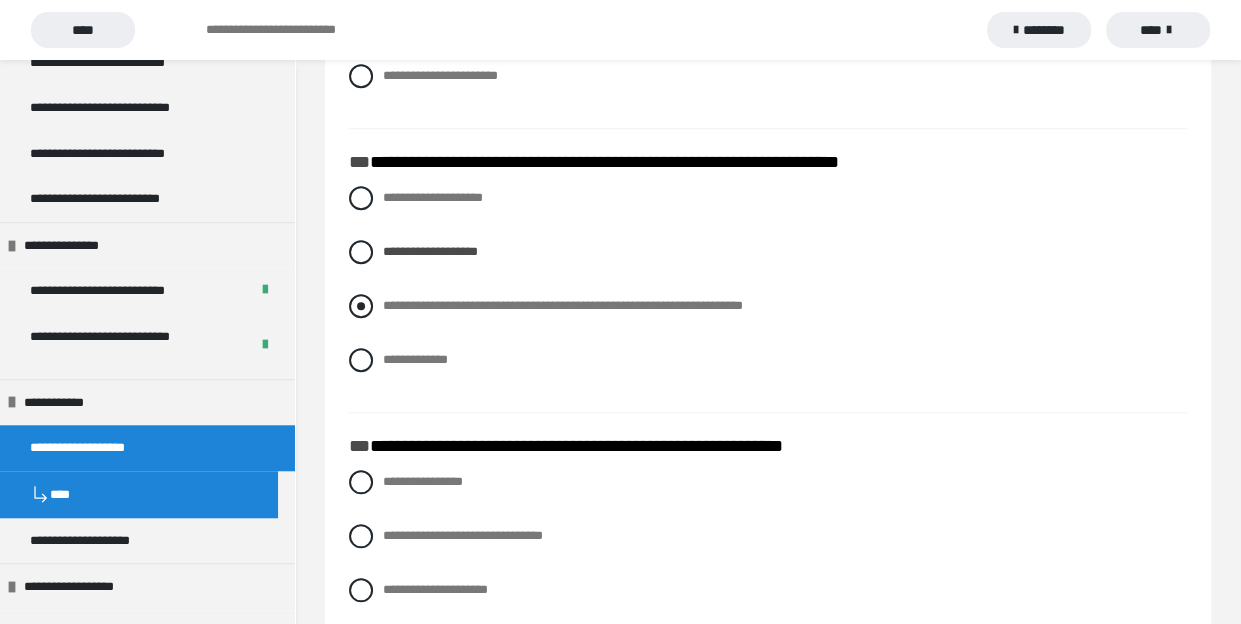 click at bounding box center [361, 306] 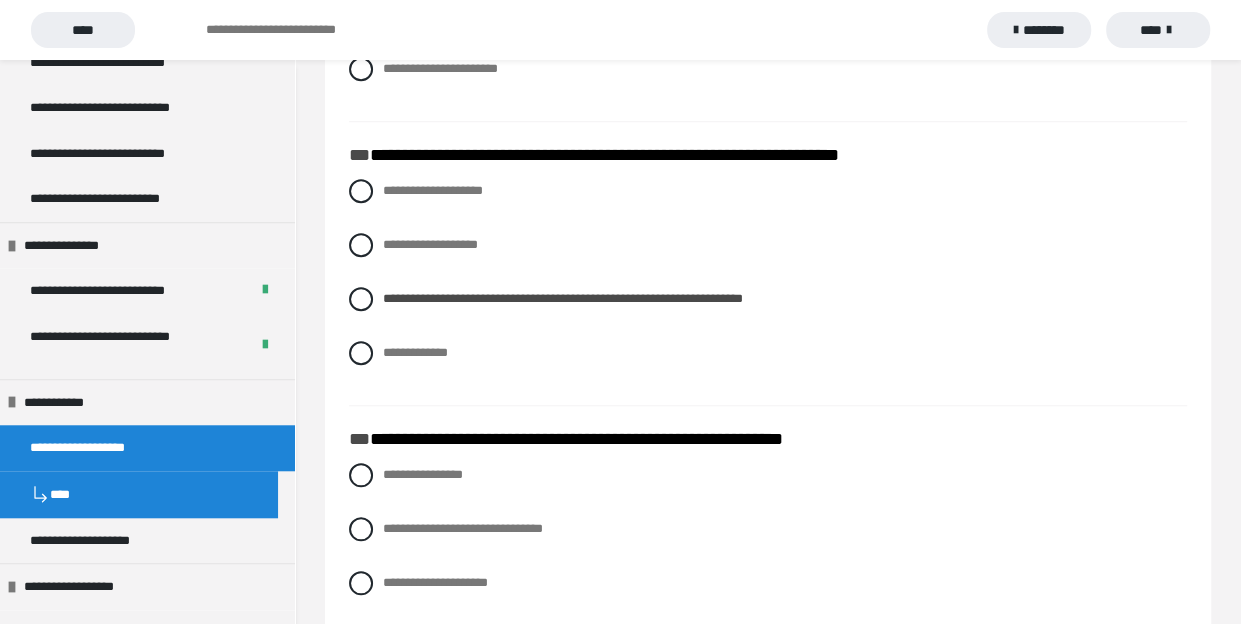 scroll, scrollTop: 1111, scrollLeft: 0, axis: vertical 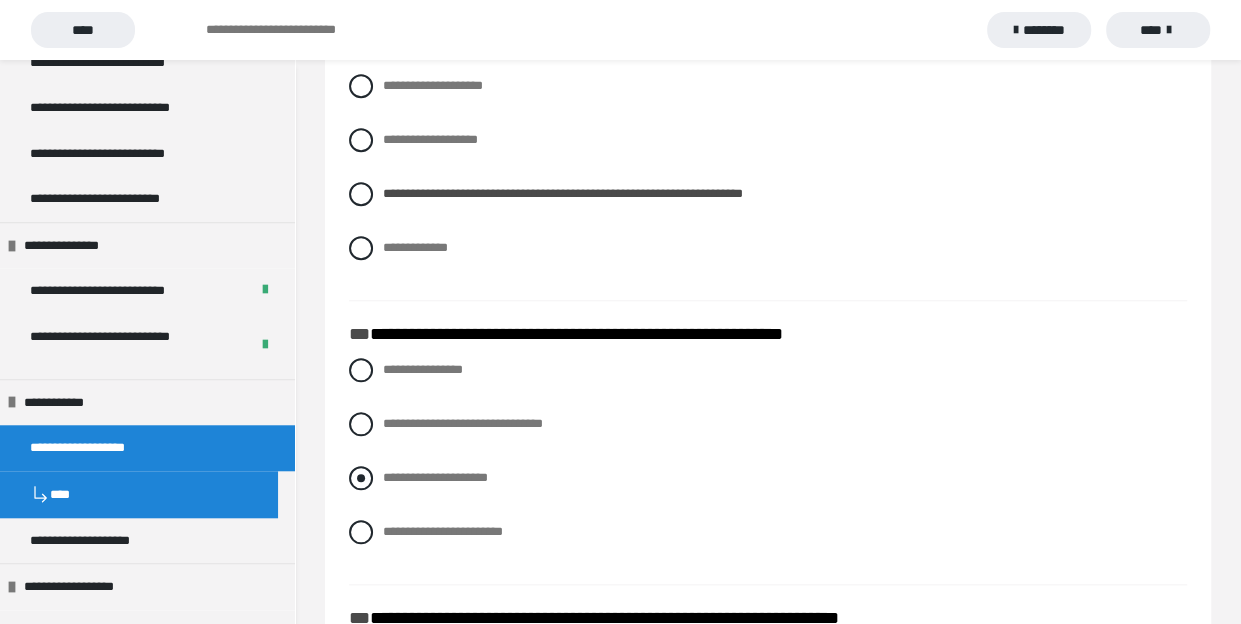 click at bounding box center [361, 478] 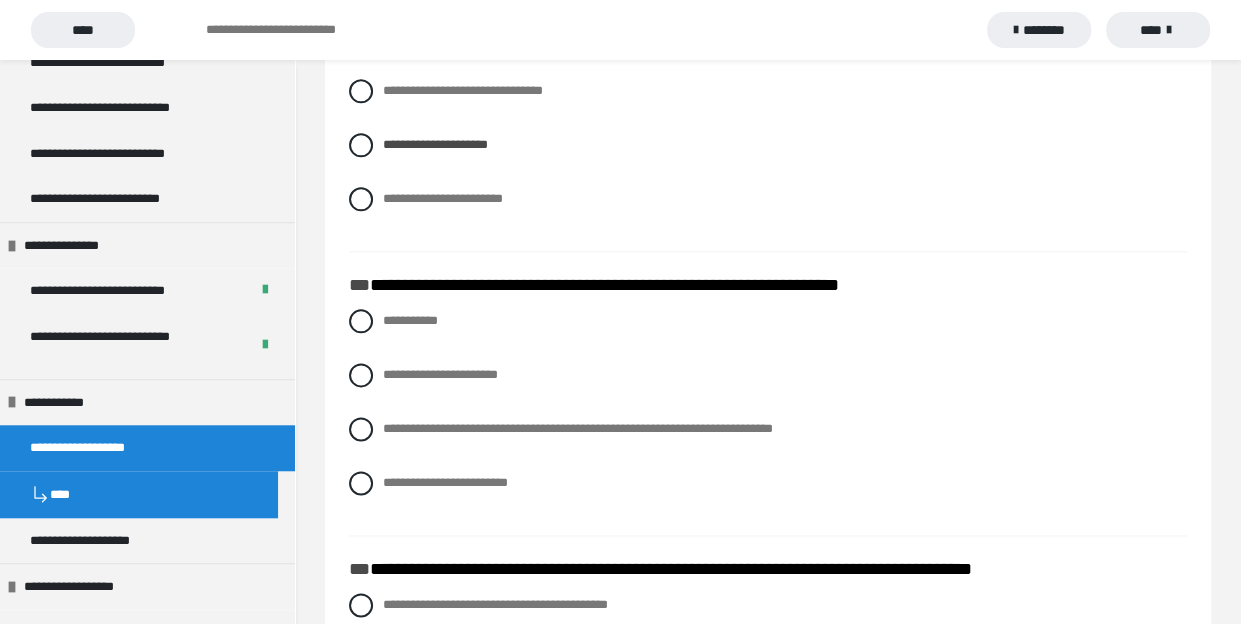 scroll, scrollTop: 1555, scrollLeft: 0, axis: vertical 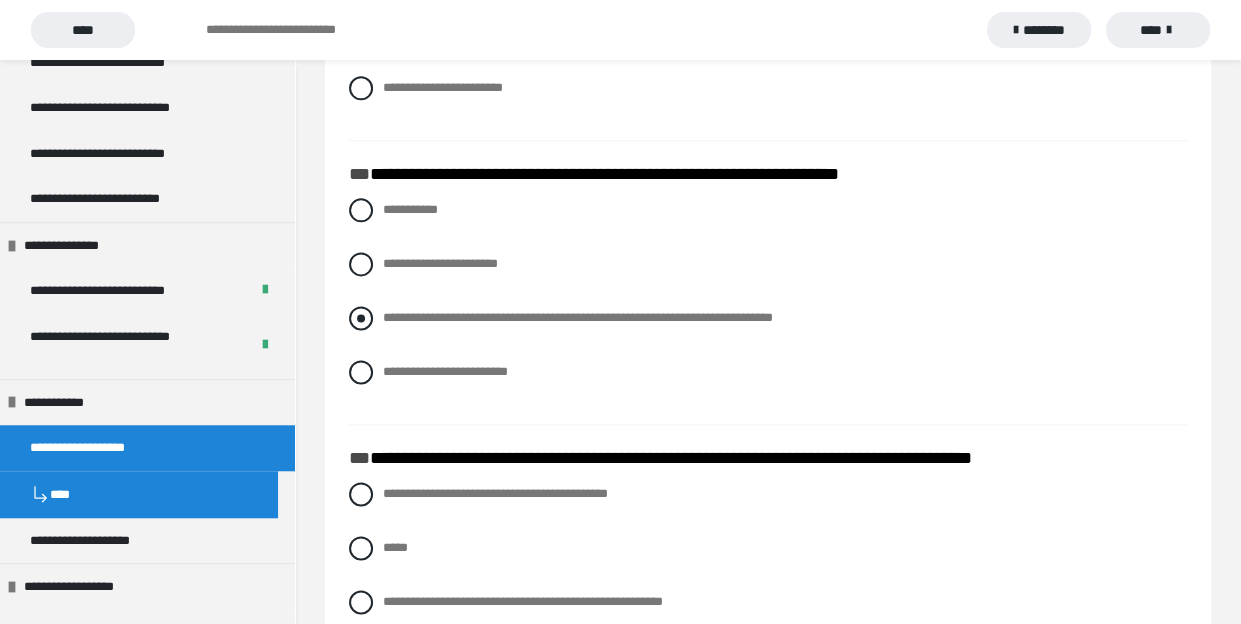 click at bounding box center (361, 318) 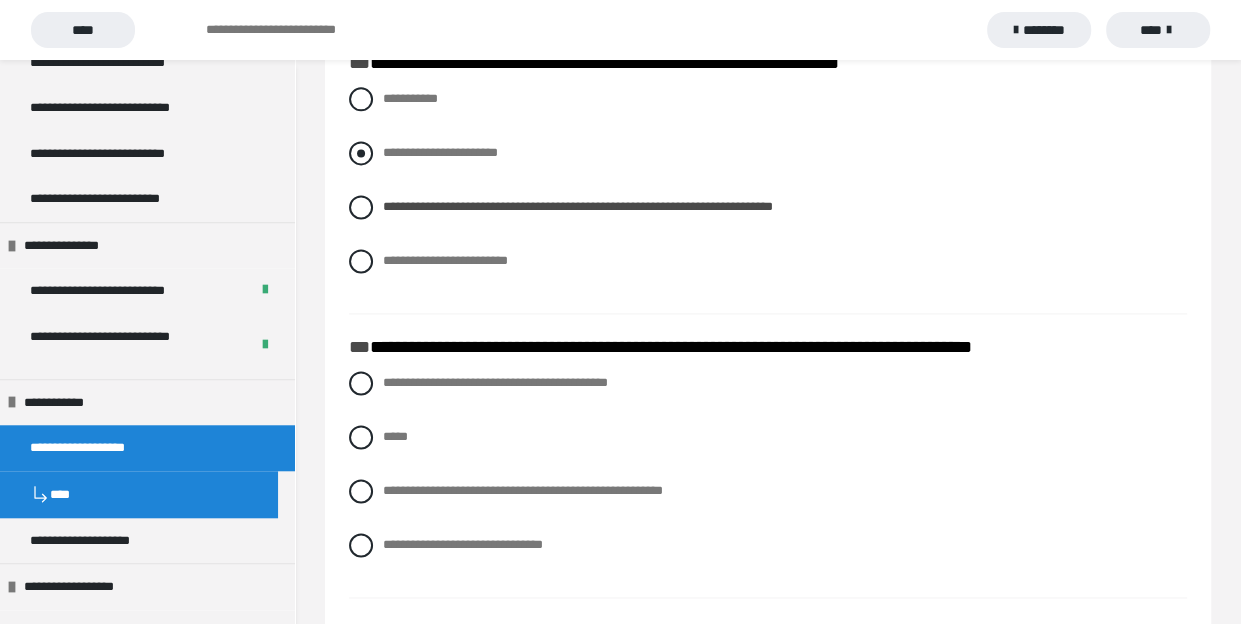 scroll, scrollTop: 1777, scrollLeft: 0, axis: vertical 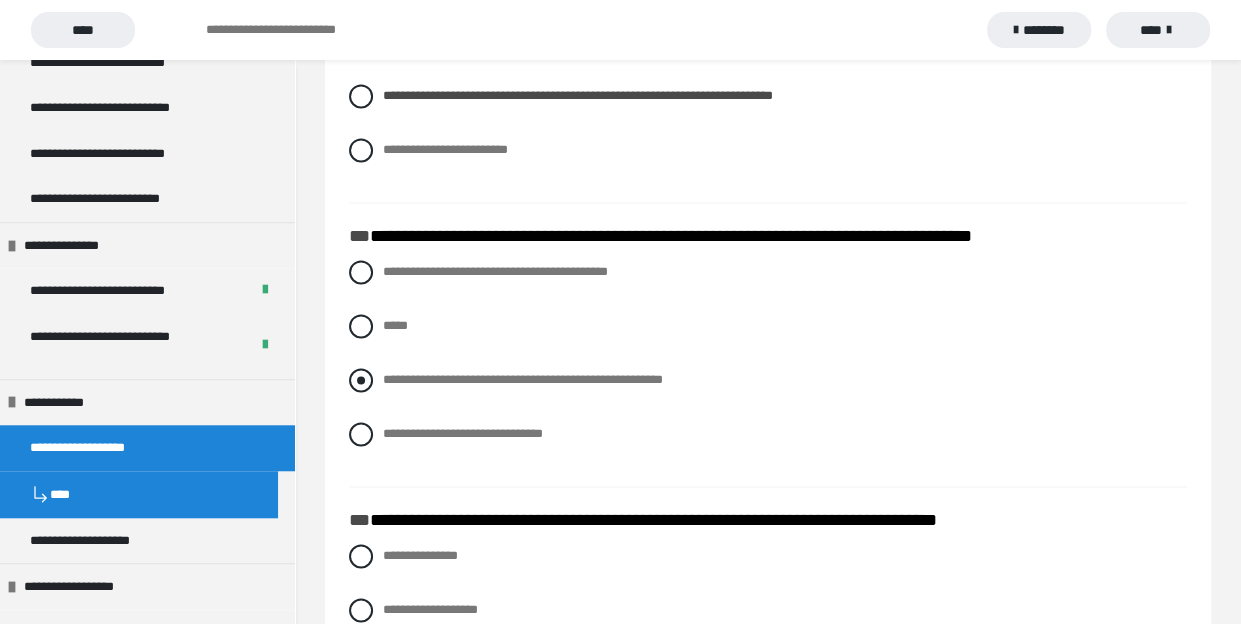 click at bounding box center [361, 380] 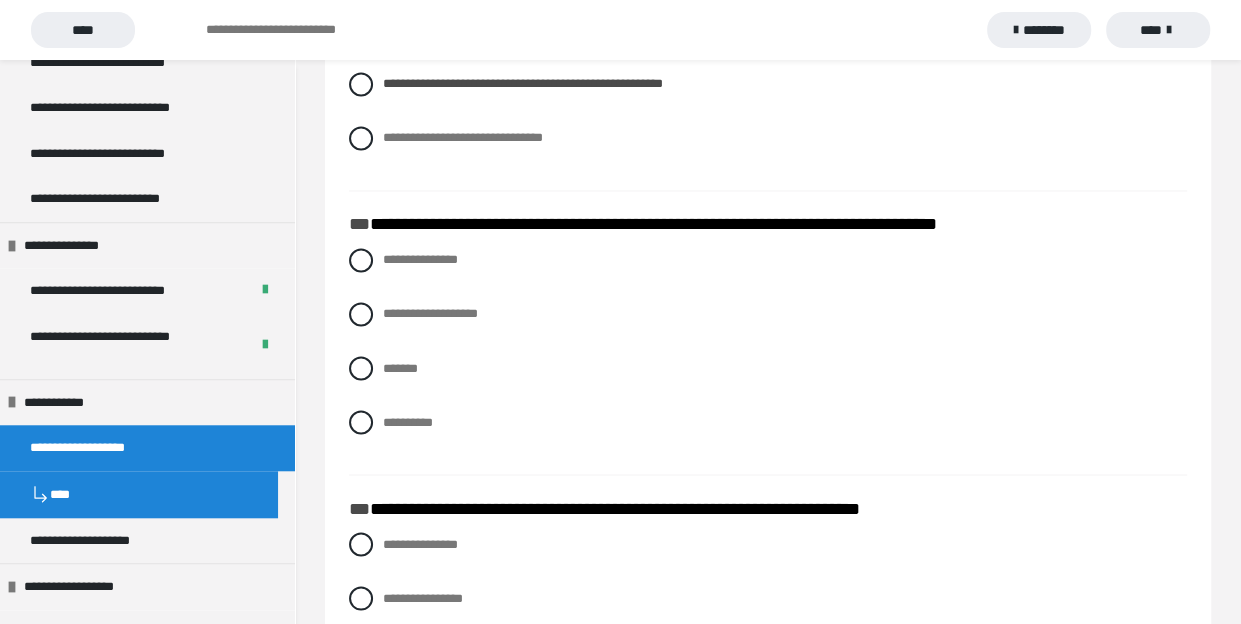 scroll, scrollTop: 2111, scrollLeft: 0, axis: vertical 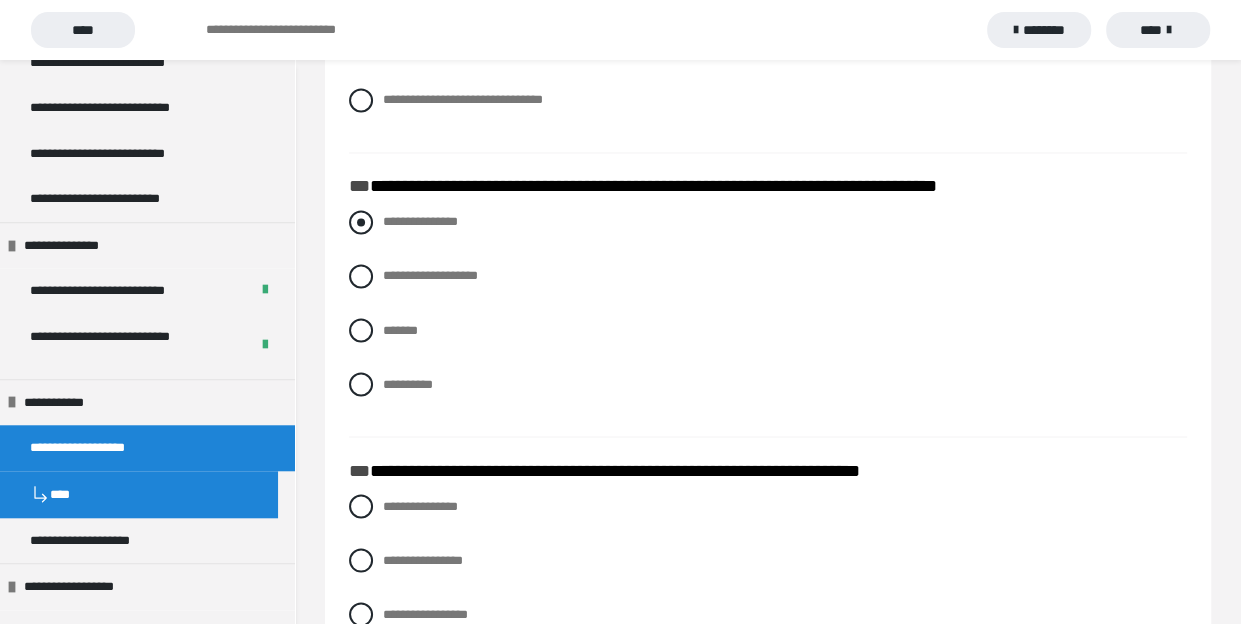 click at bounding box center [361, 222] 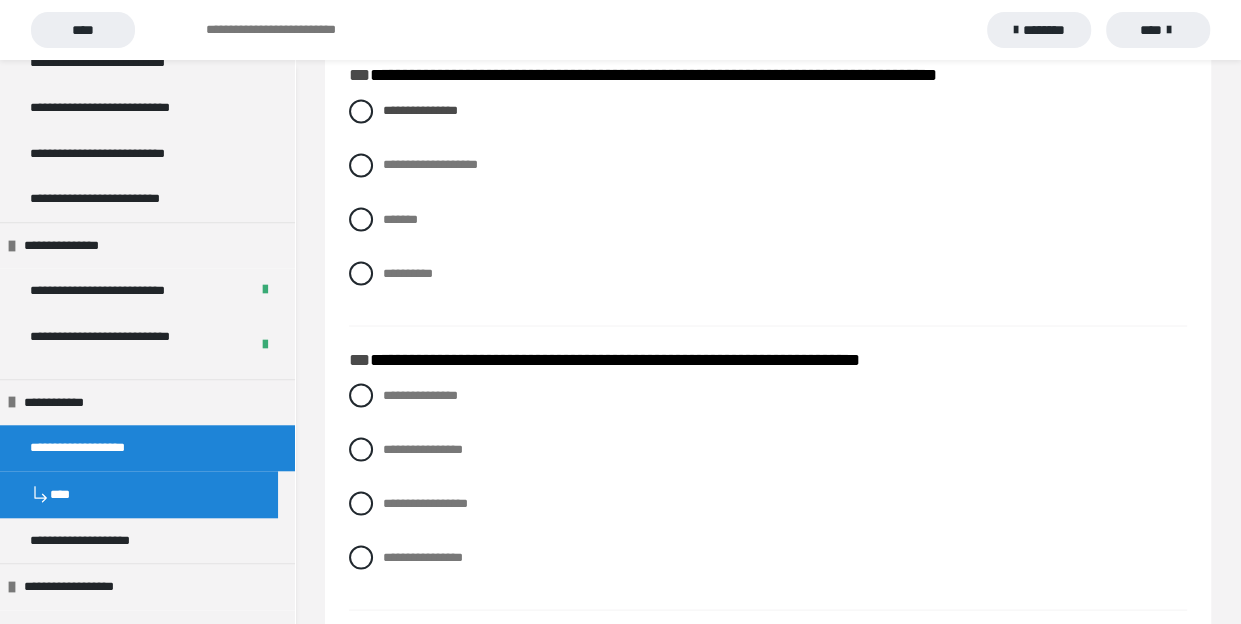 scroll, scrollTop: 2333, scrollLeft: 0, axis: vertical 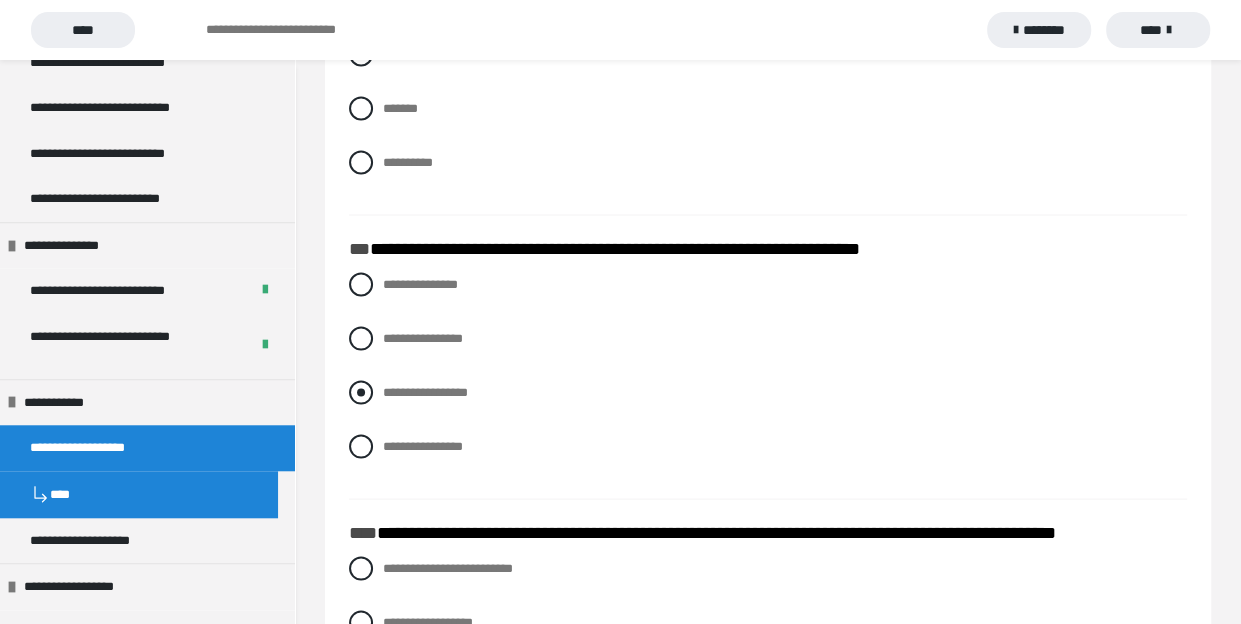 click at bounding box center [361, 392] 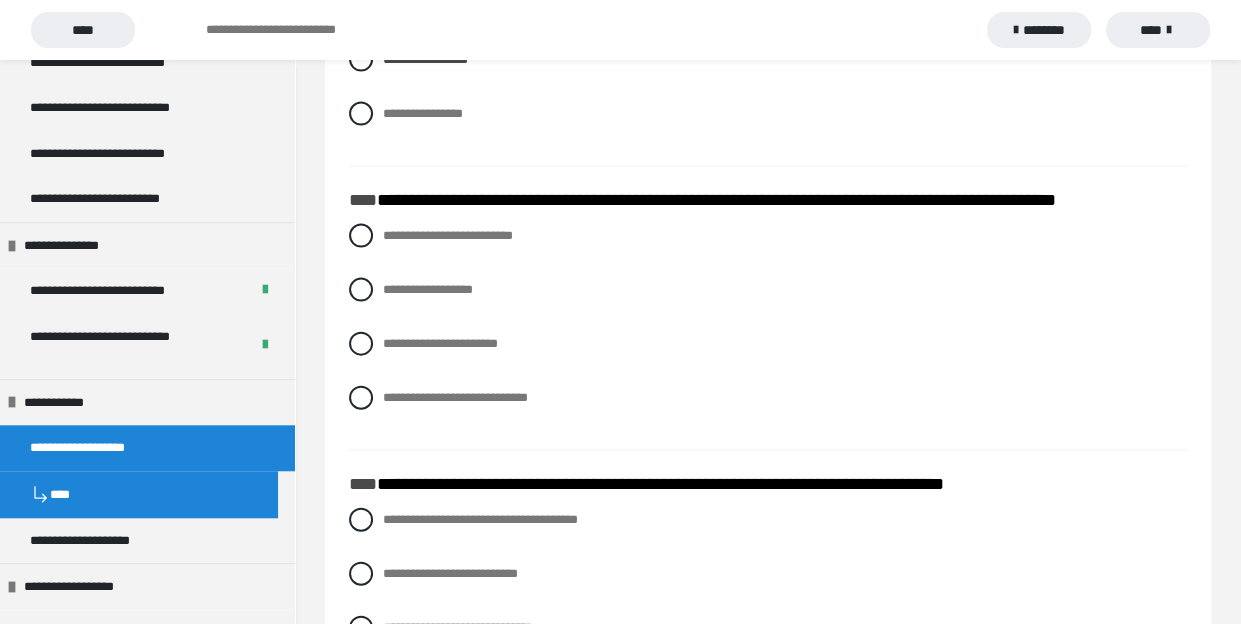 scroll, scrollTop: 2666, scrollLeft: 0, axis: vertical 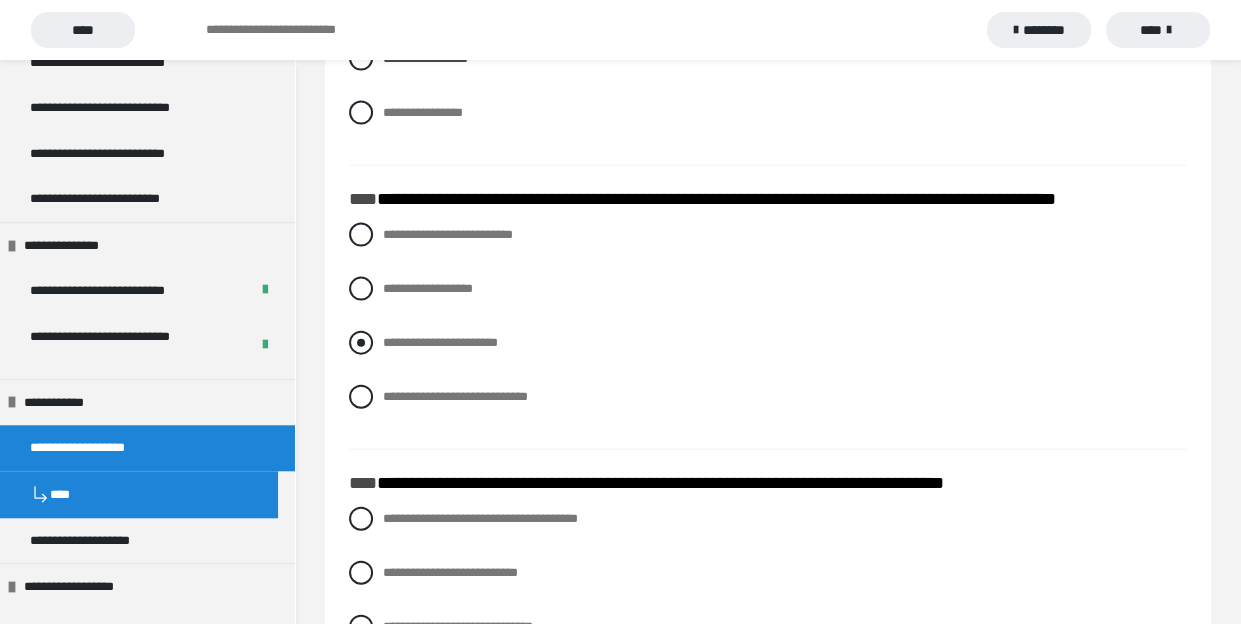click at bounding box center (361, 343) 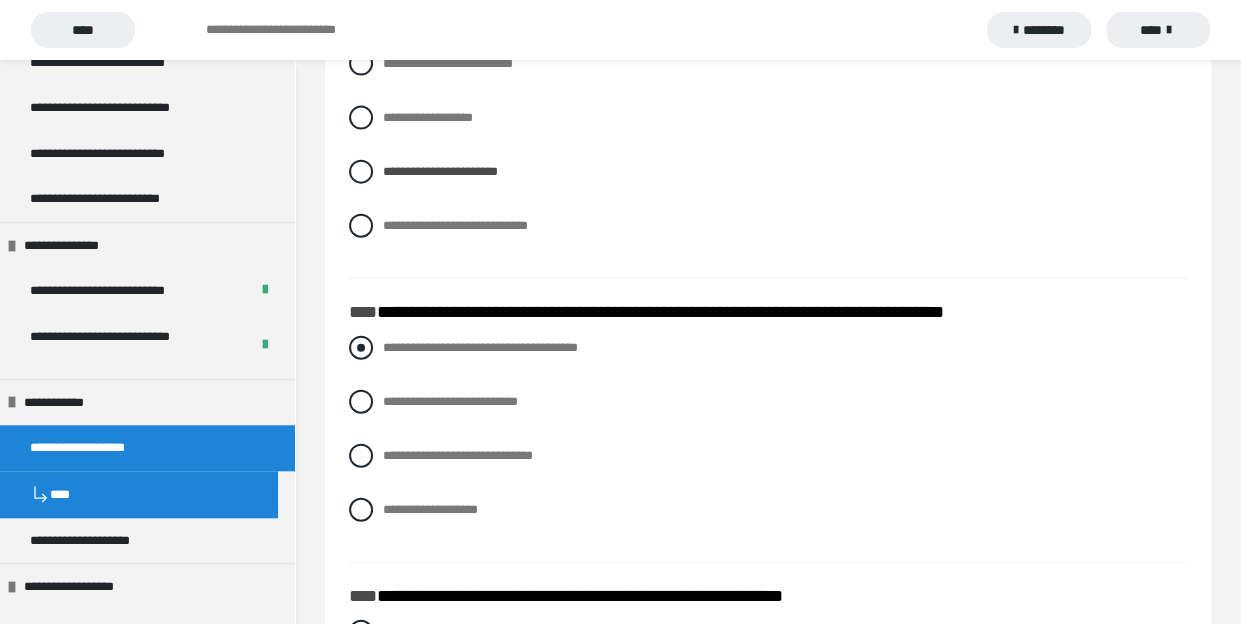 scroll, scrollTop: 2888, scrollLeft: 0, axis: vertical 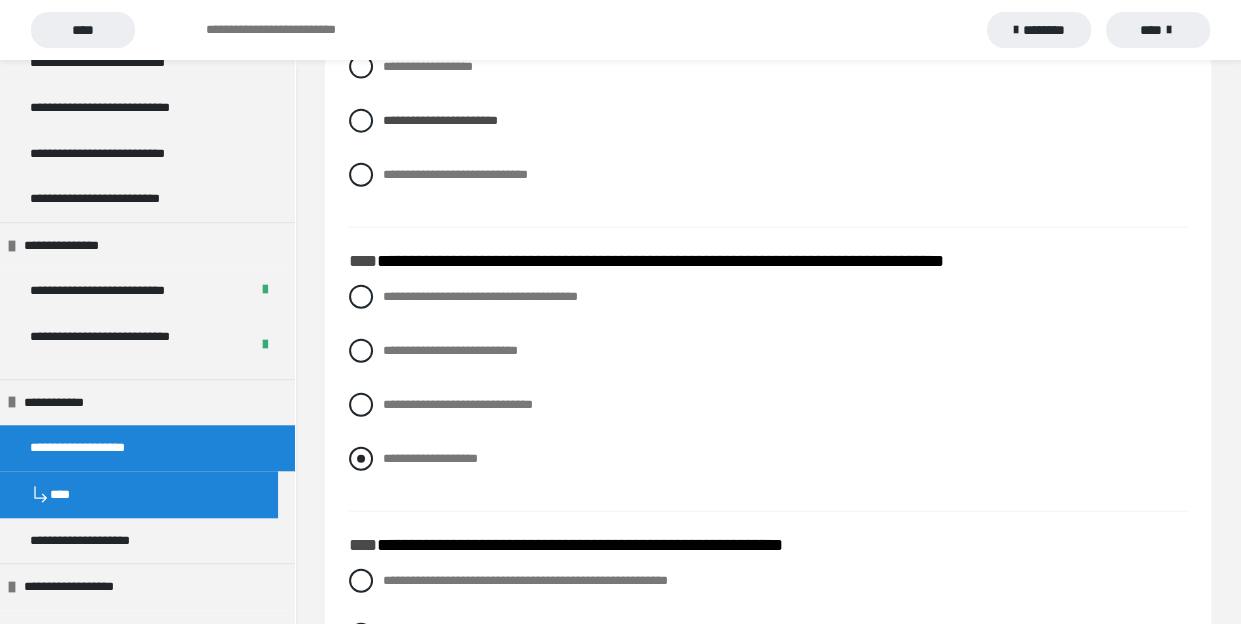 click at bounding box center [361, 459] 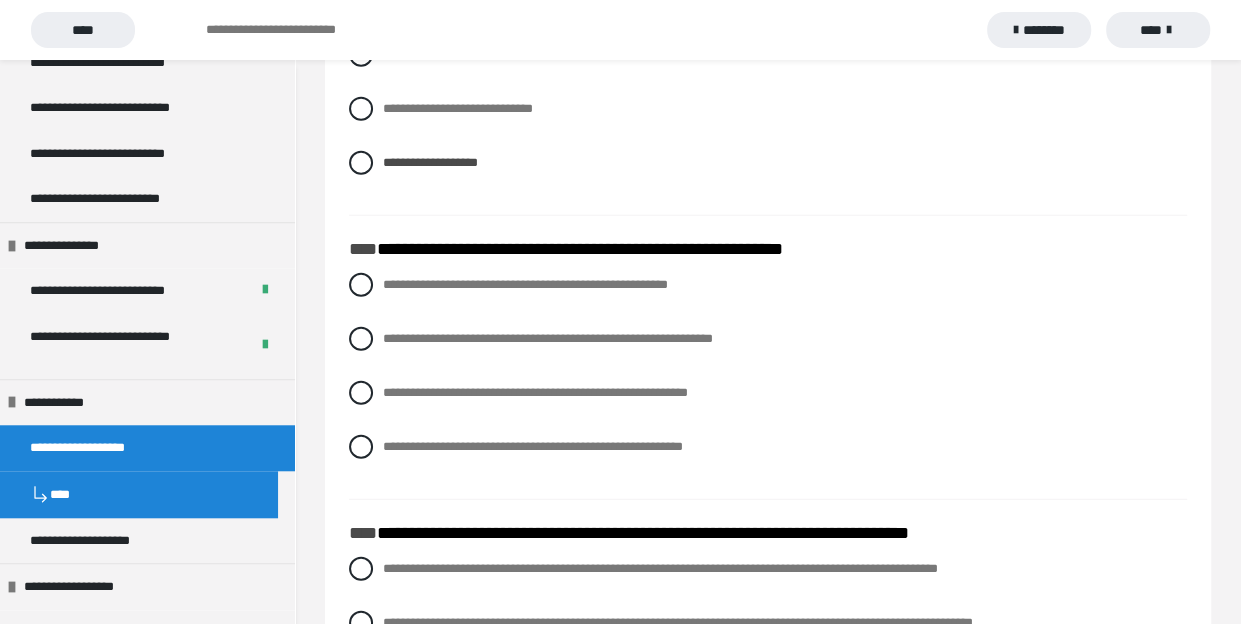 scroll, scrollTop: 3222, scrollLeft: 0, axis: vertical 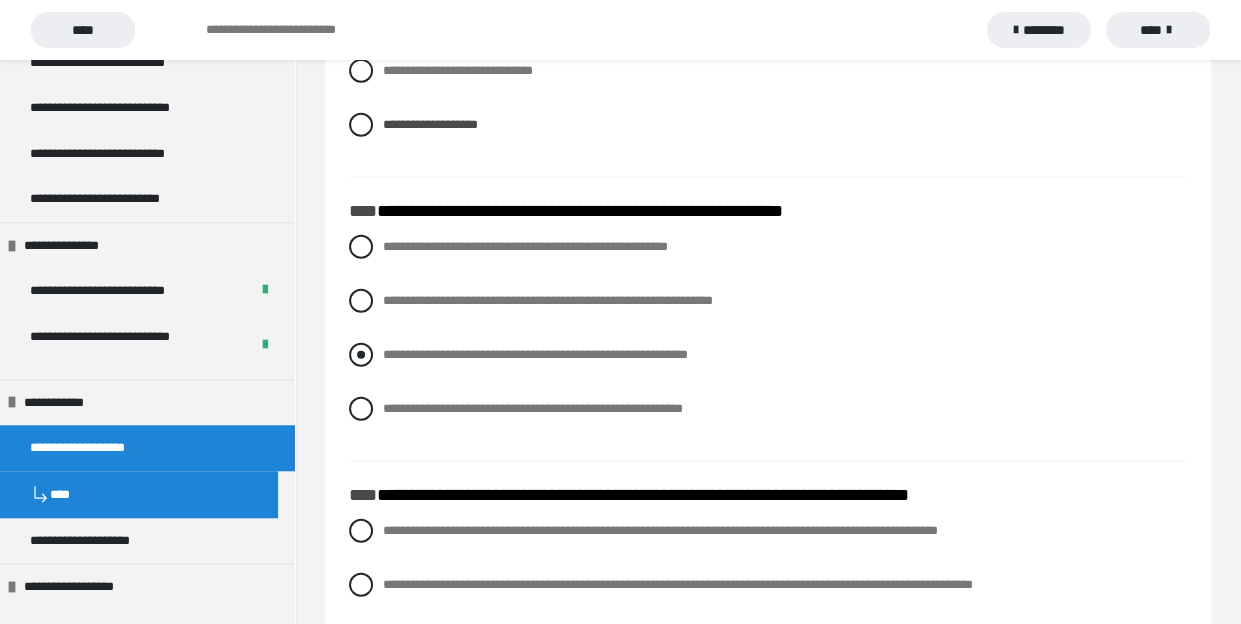 click at bounding box center [361, 355] 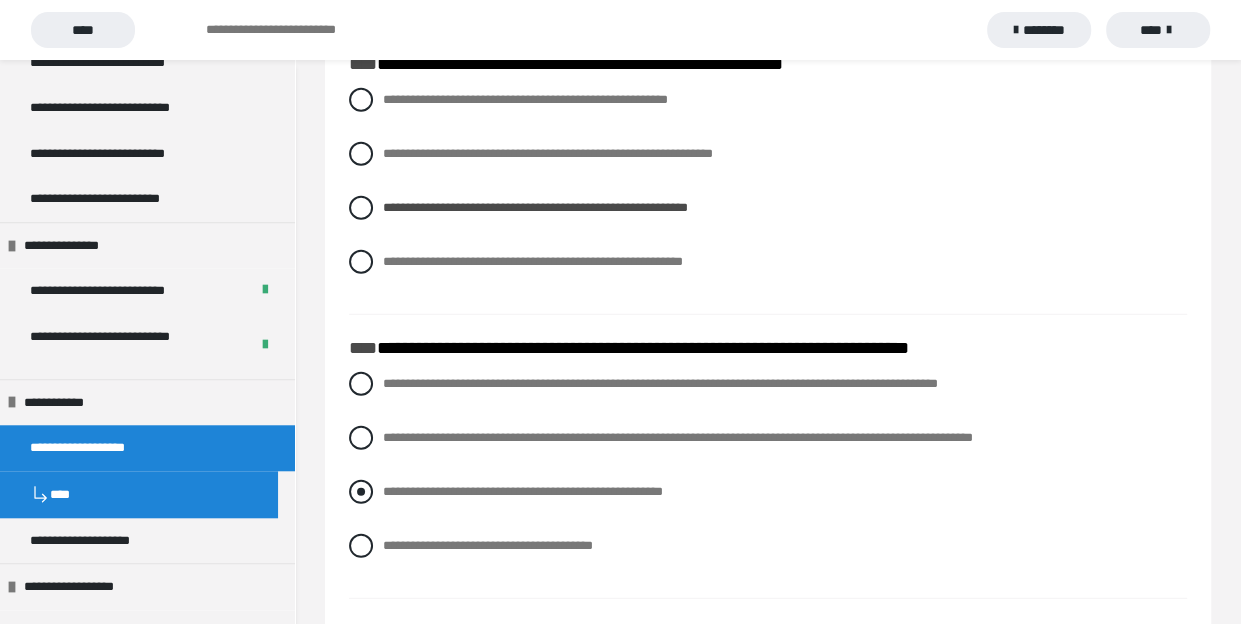scroll, scrollTop: 3333, scrollLeft: 0, axis: vertical 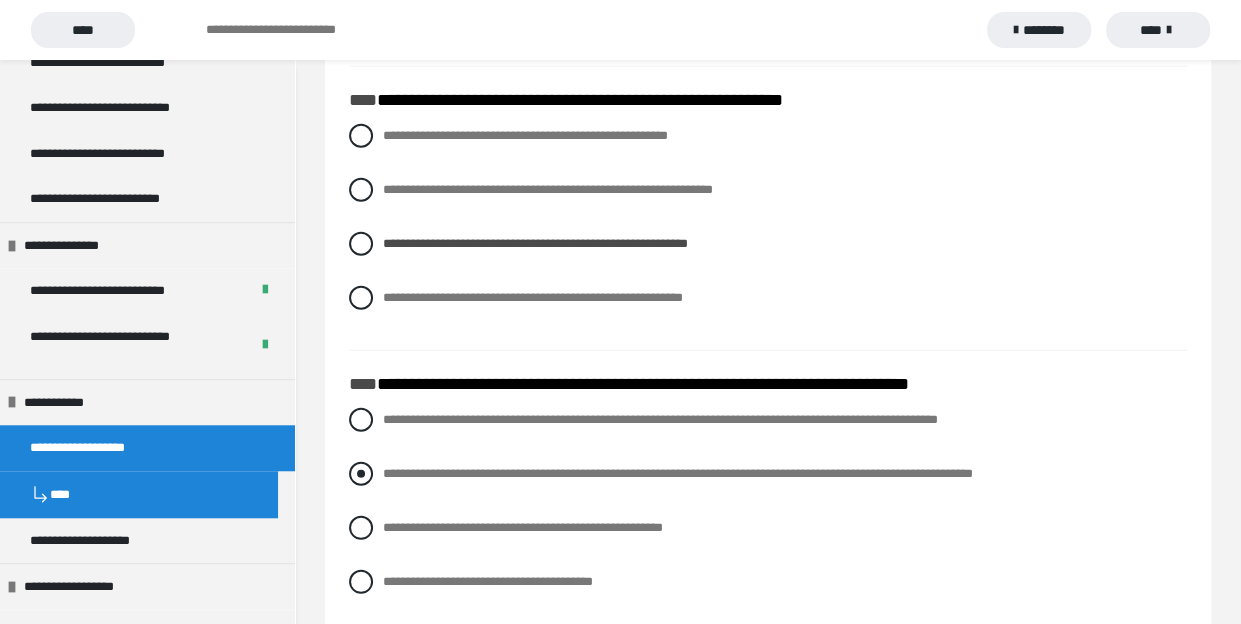 click at bounding box center (361, 474) 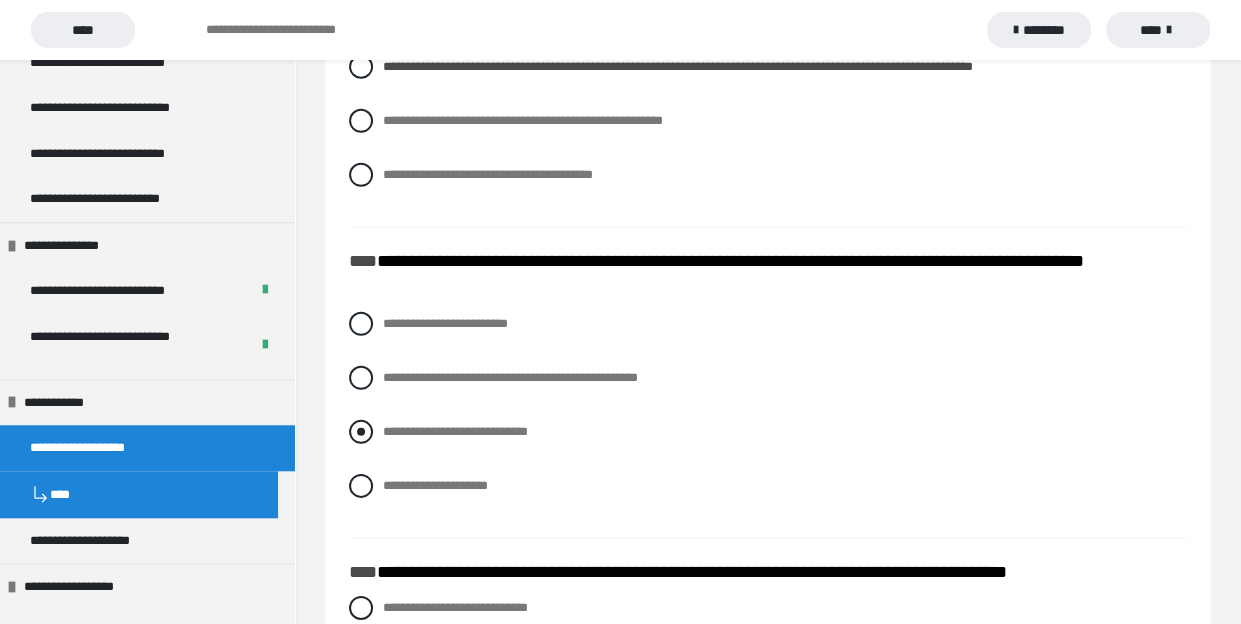 scroll, scrollTop: 3777, scrollLeft: 0, axis: vertical 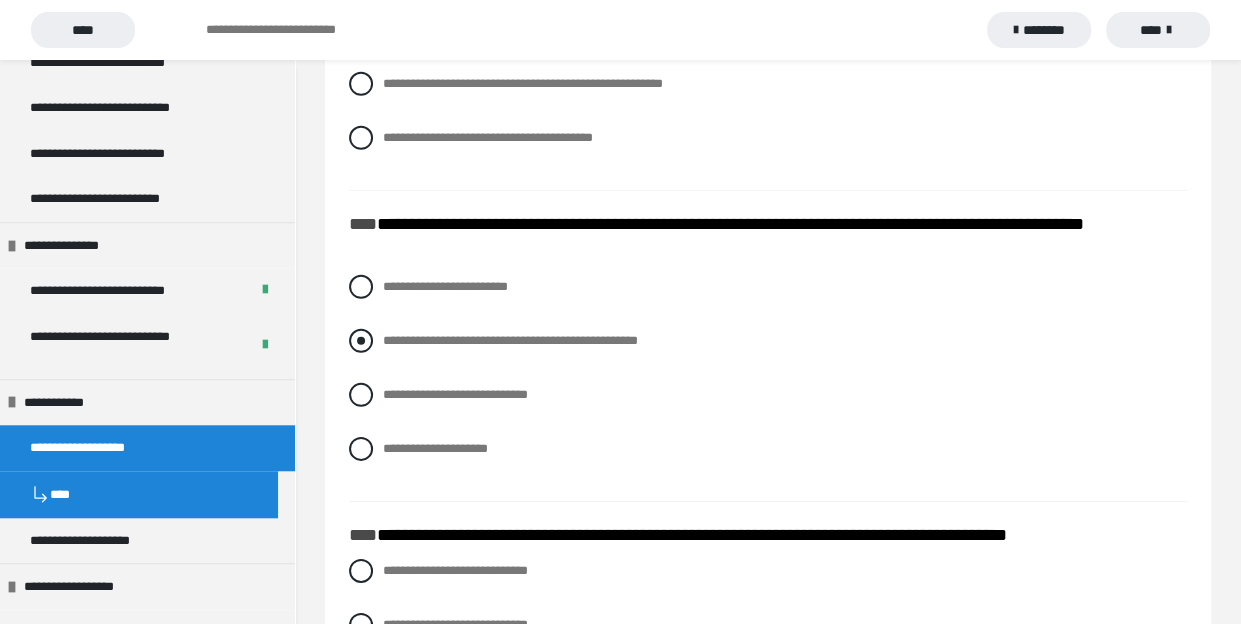 click at bounding box center (361, 341) 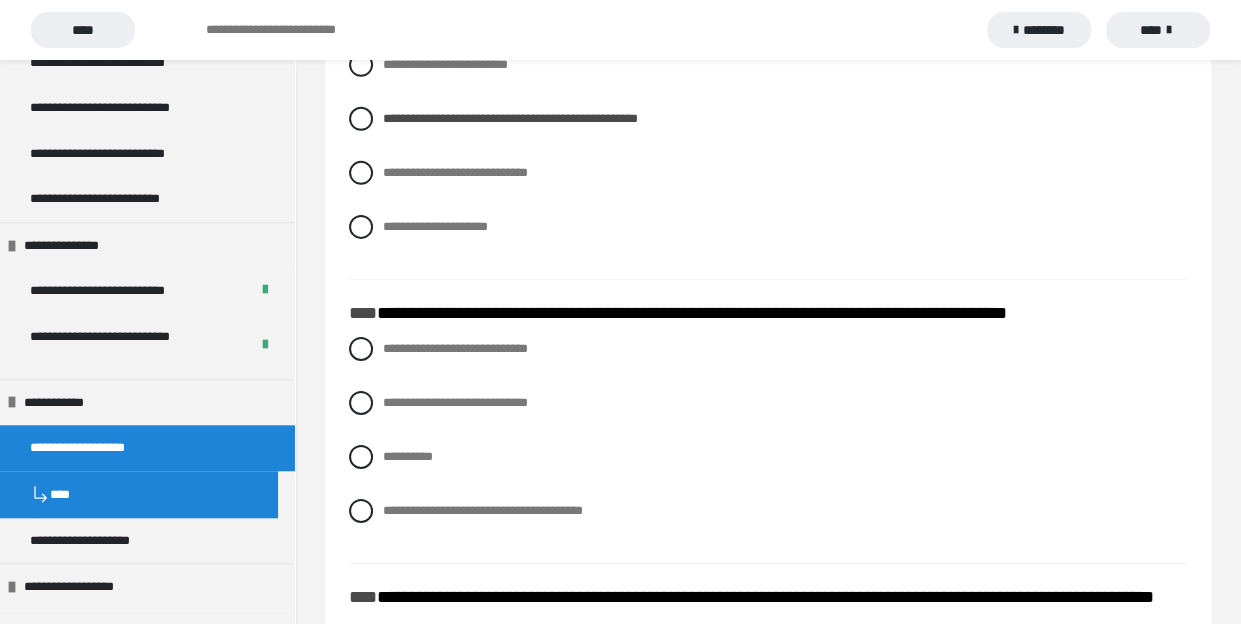 scroll, scrollTop: 3999, scrollLeft: 0, axis: vertical 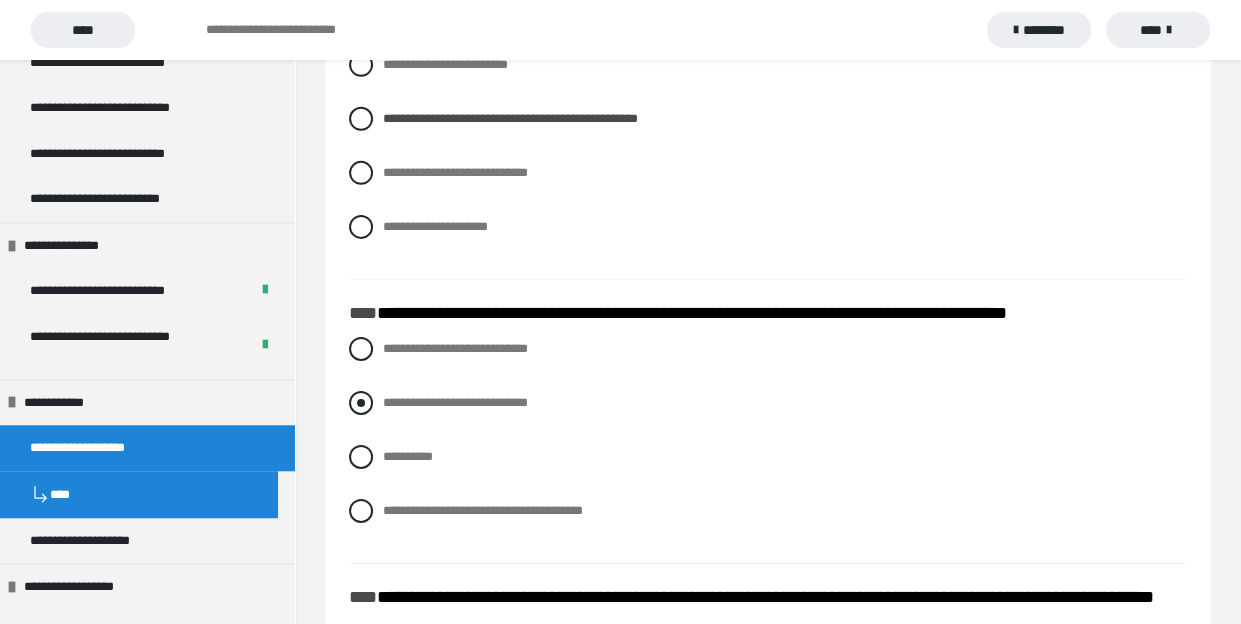click at bounding box center [361, 403] 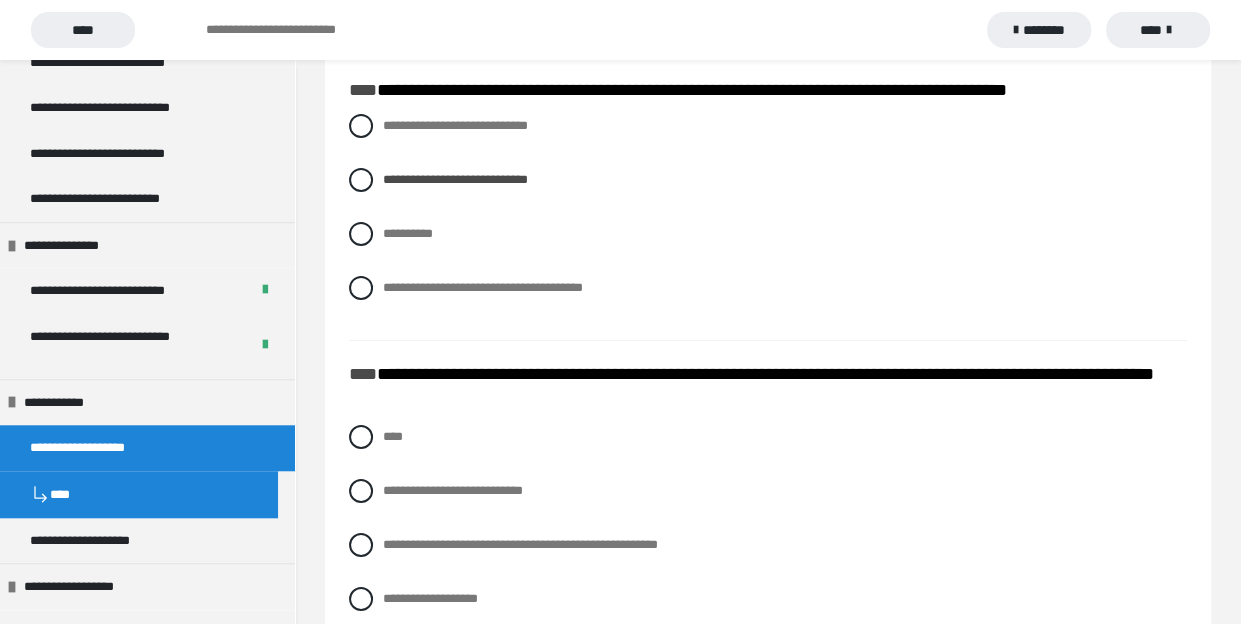scroll, scrollTop: 4333, scrollLeft: 0, axis: vertical 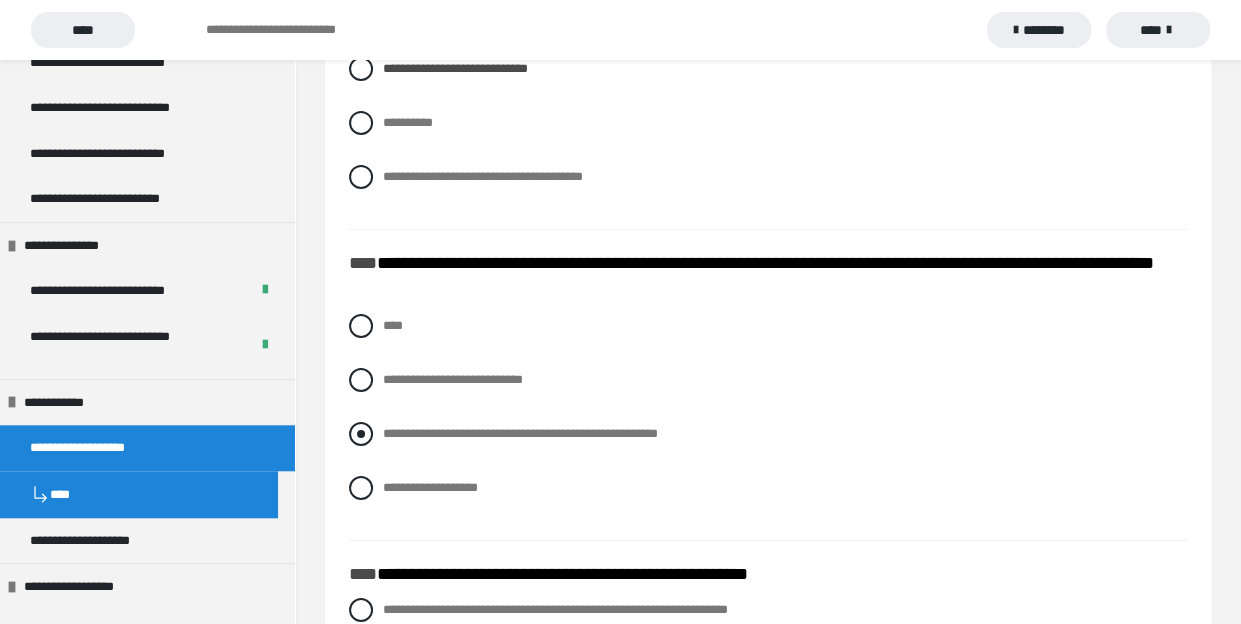 click at bounding box center (361, 434) 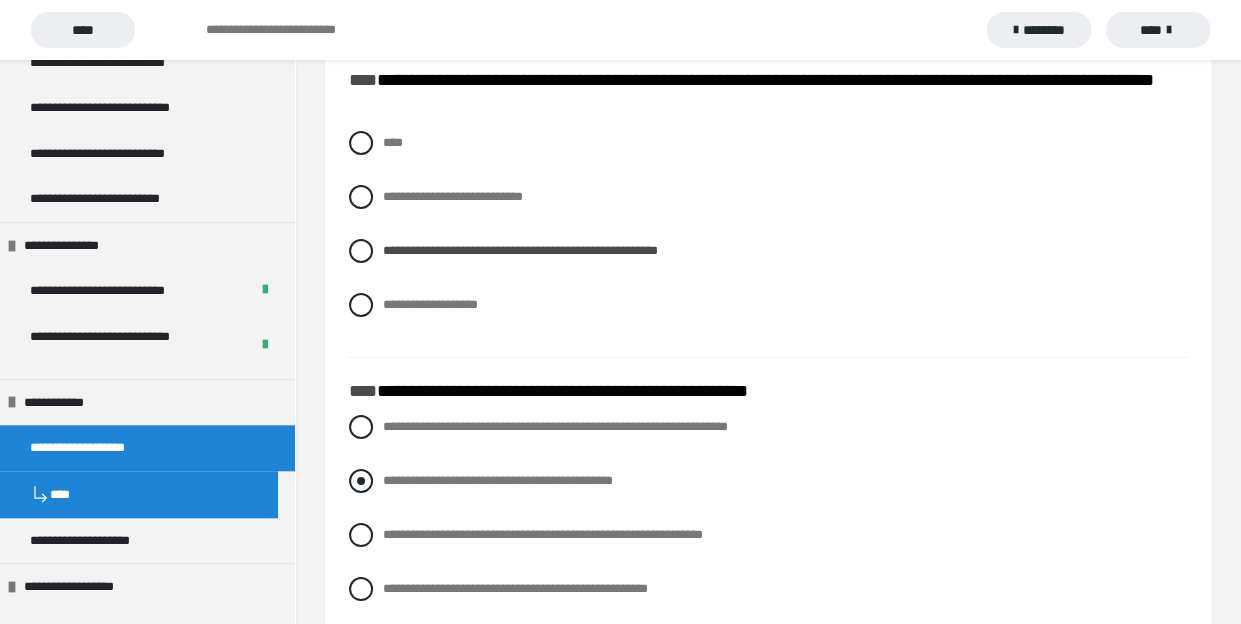 scroll, scrollTop: 4555, scrollLeft: 0, axis: vertical 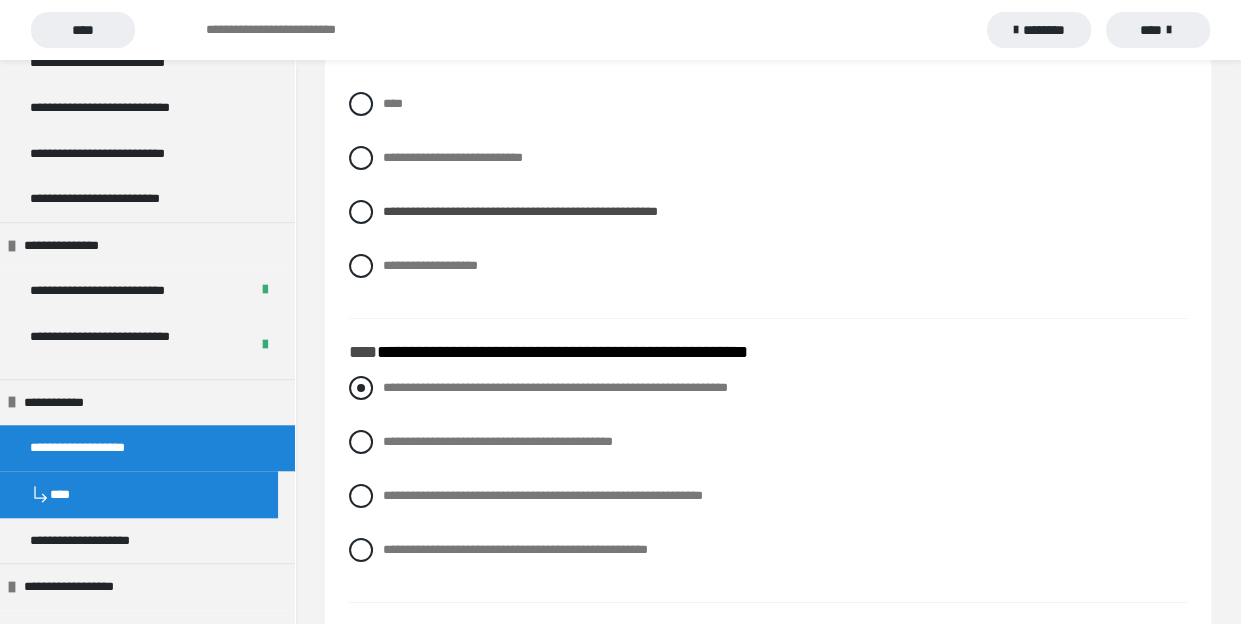 click at bounding box center [361, 388] 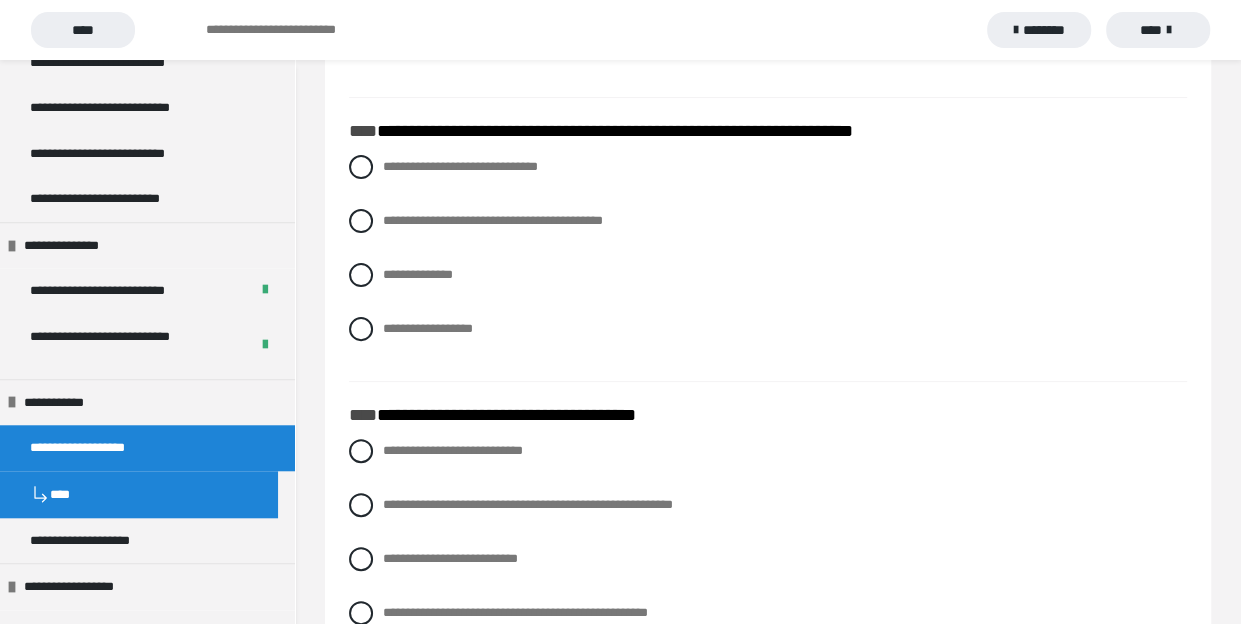 scroll, scrollTop: 5111, scrollLeft: 0, axis: vertical 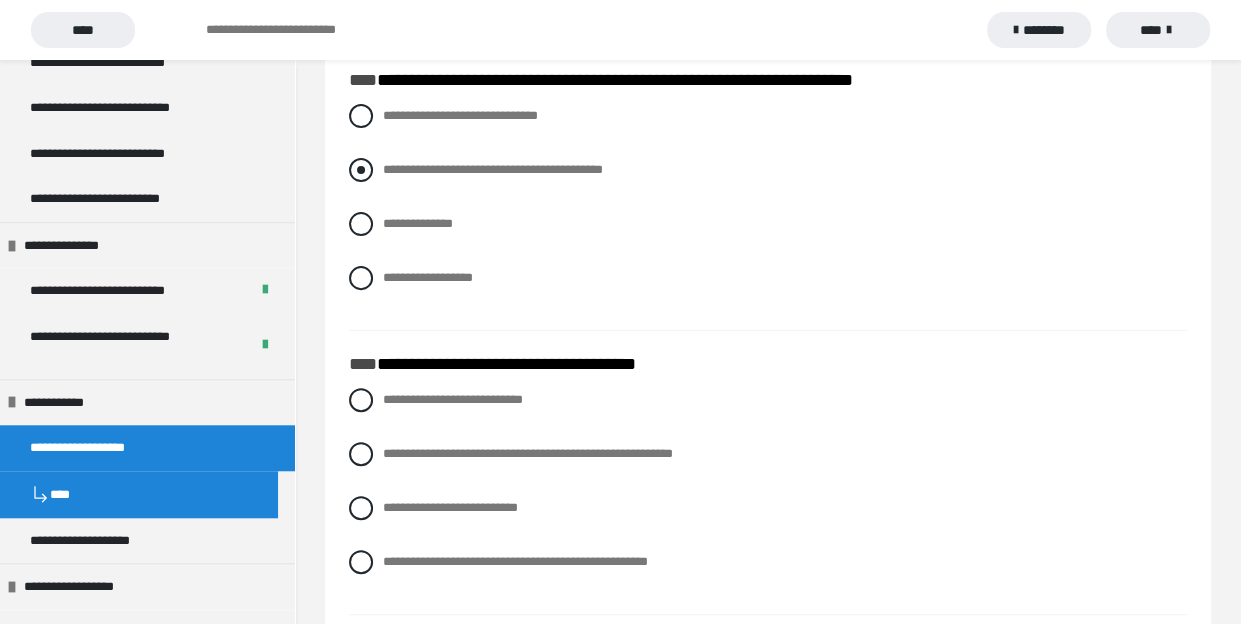 click at bounding box center (361, 170) 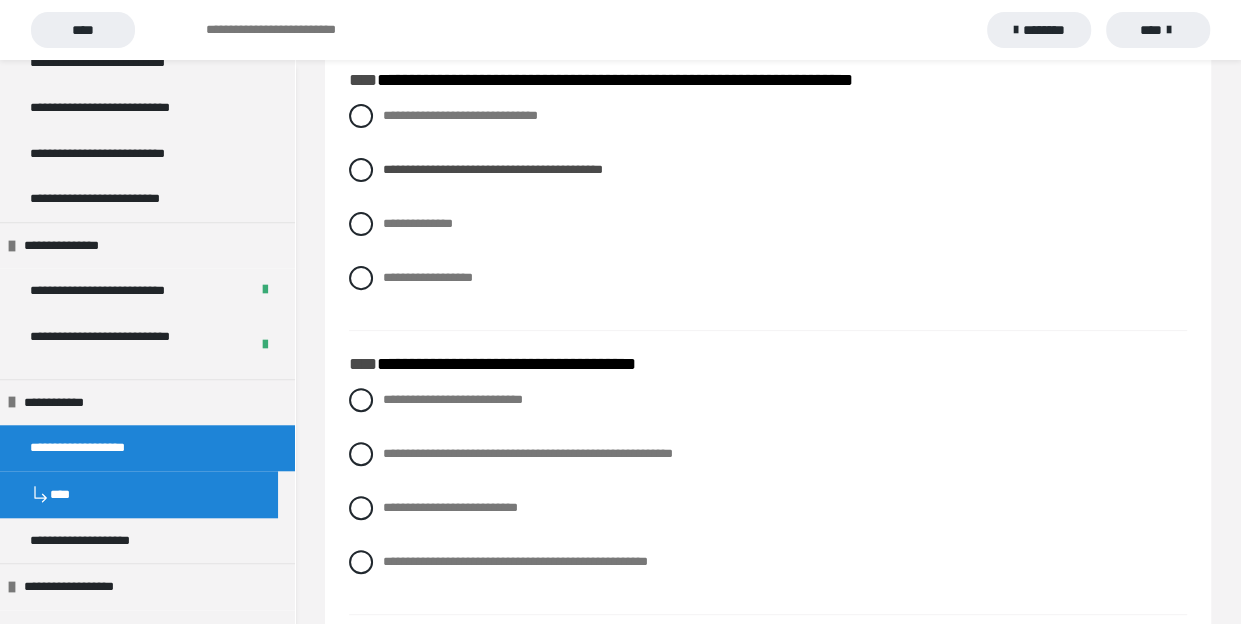scroll, scrollTop: 5222, scrollLeft: 0, axis: vertical 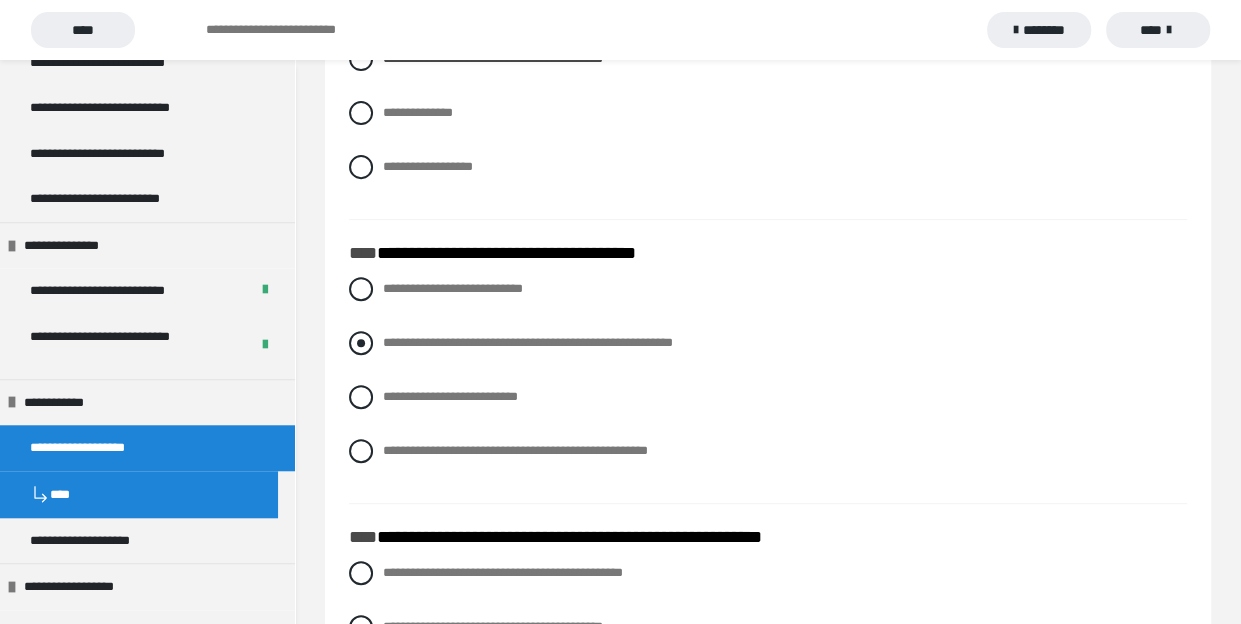 click at bounding box center (361, 343) 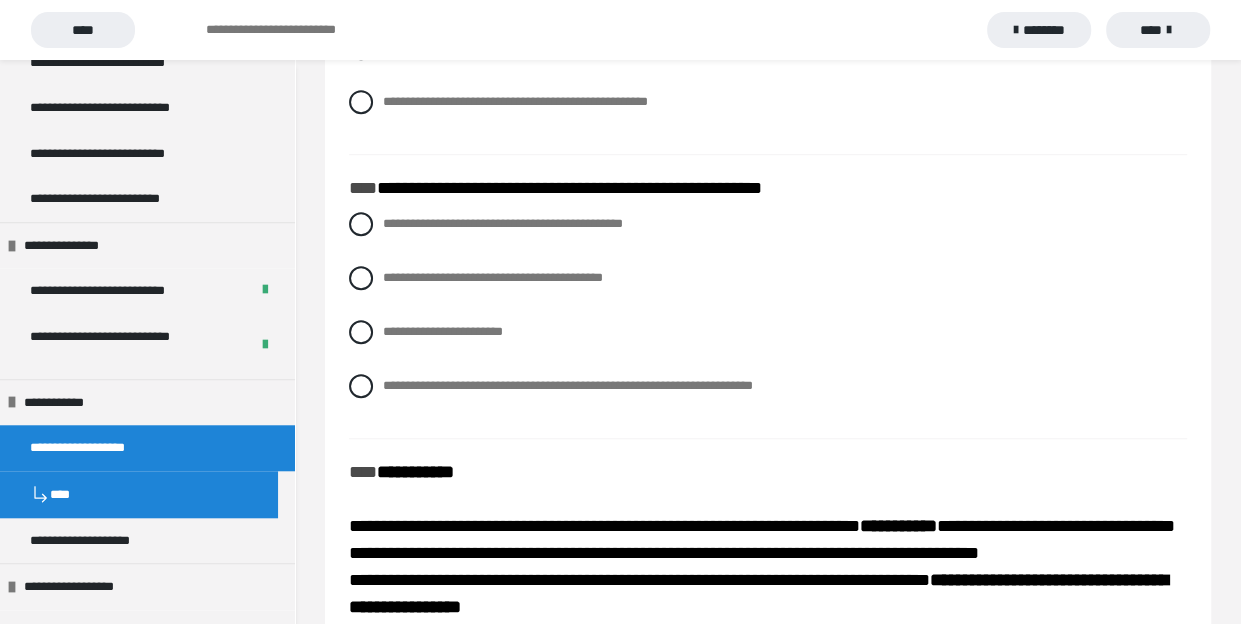 scroll, scrollTop: 5555, scrollLeft: 0, axis: vertical 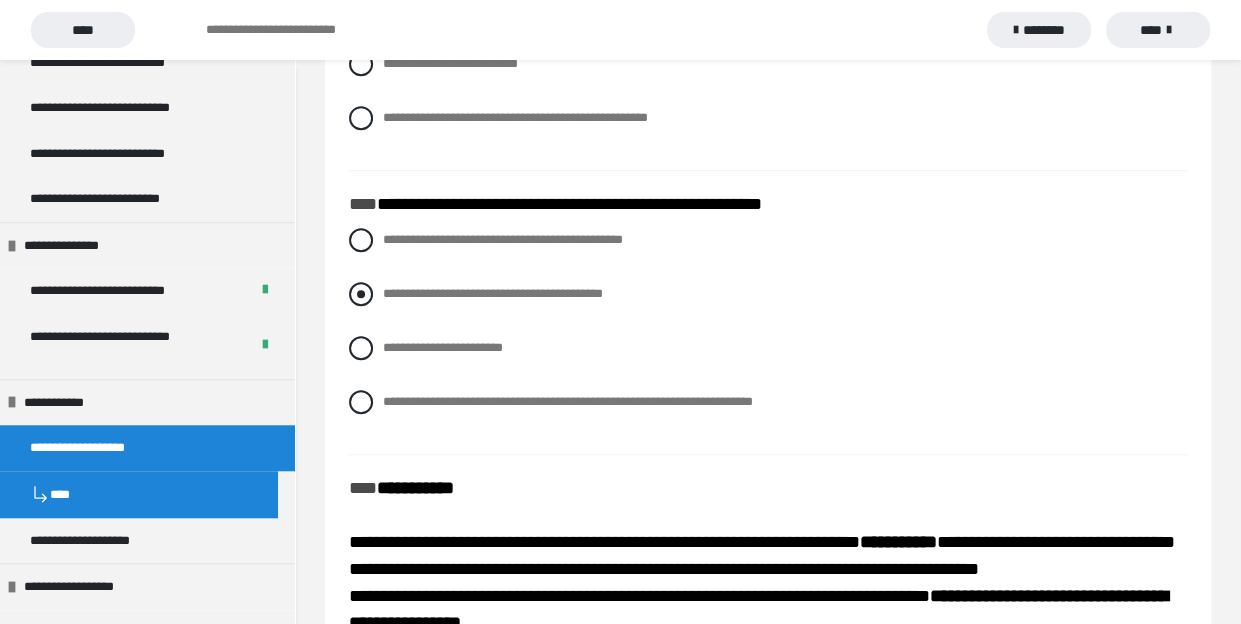 click at bounding box center (361, 294) 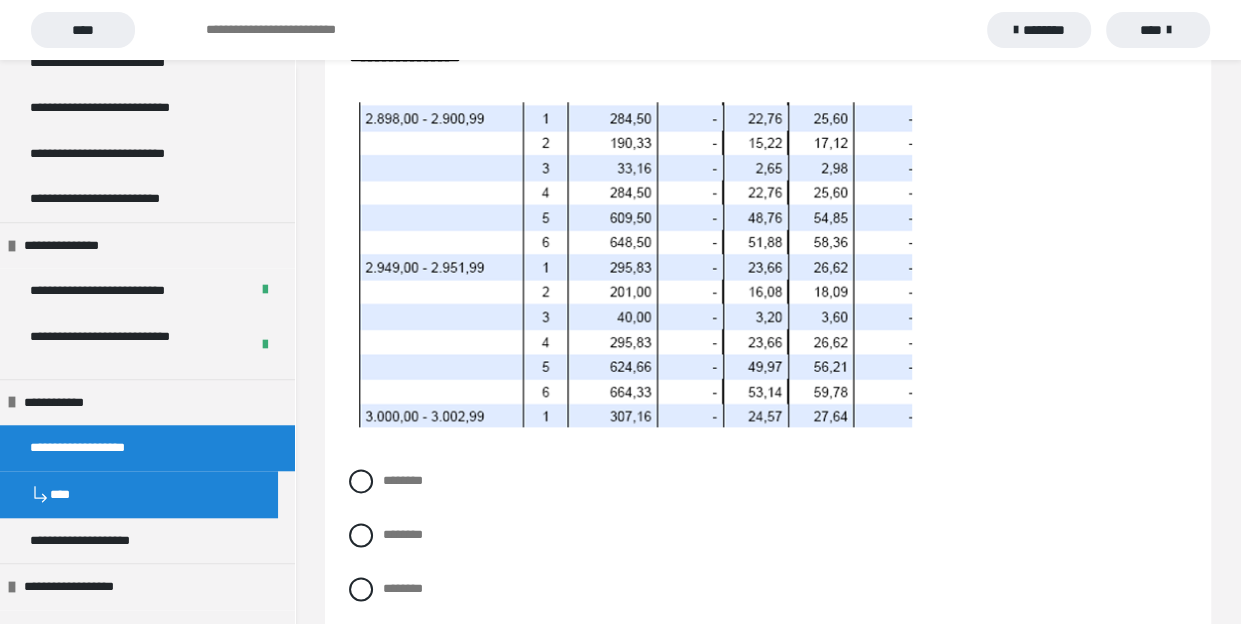 scroll, scrollTop: 6333, scrollLeft: 0, axis: vertical 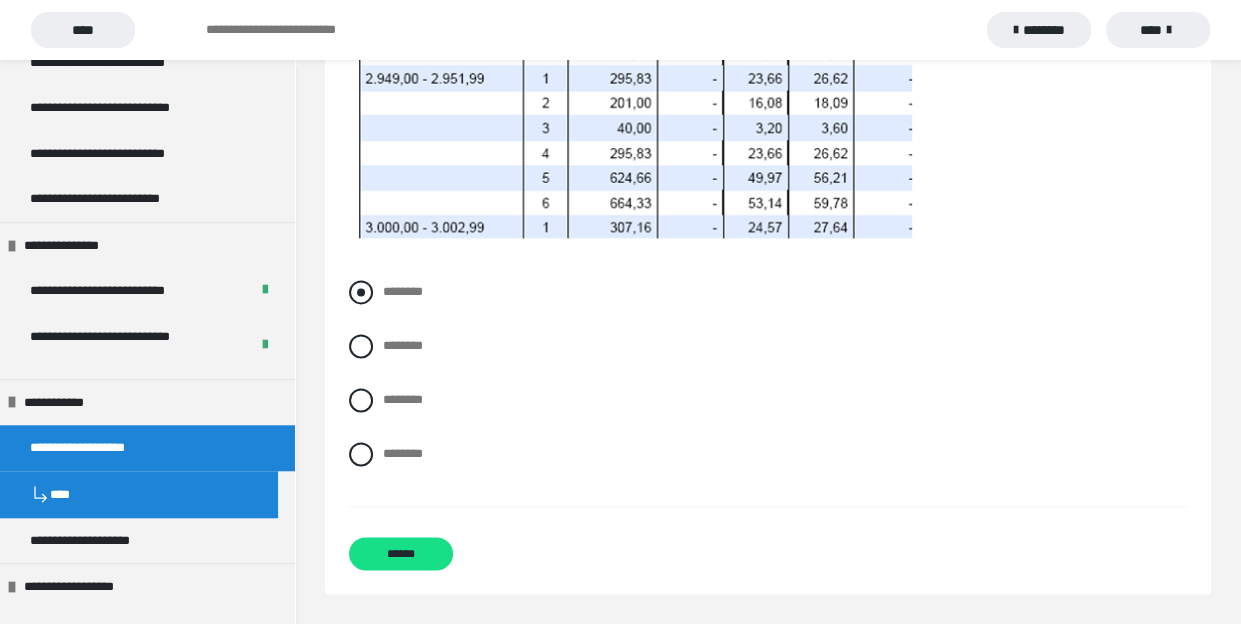 click at bounding box center (361, 292) 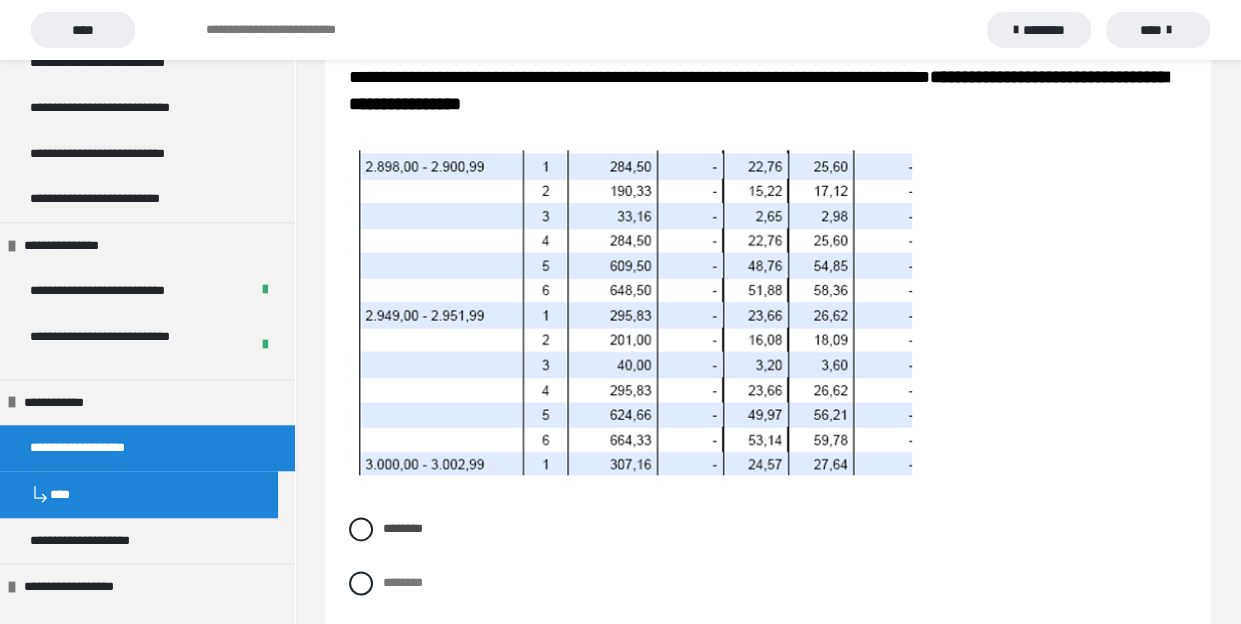 scroll, scrollTop: 6335, scrollLeft: 0, axis: vertical 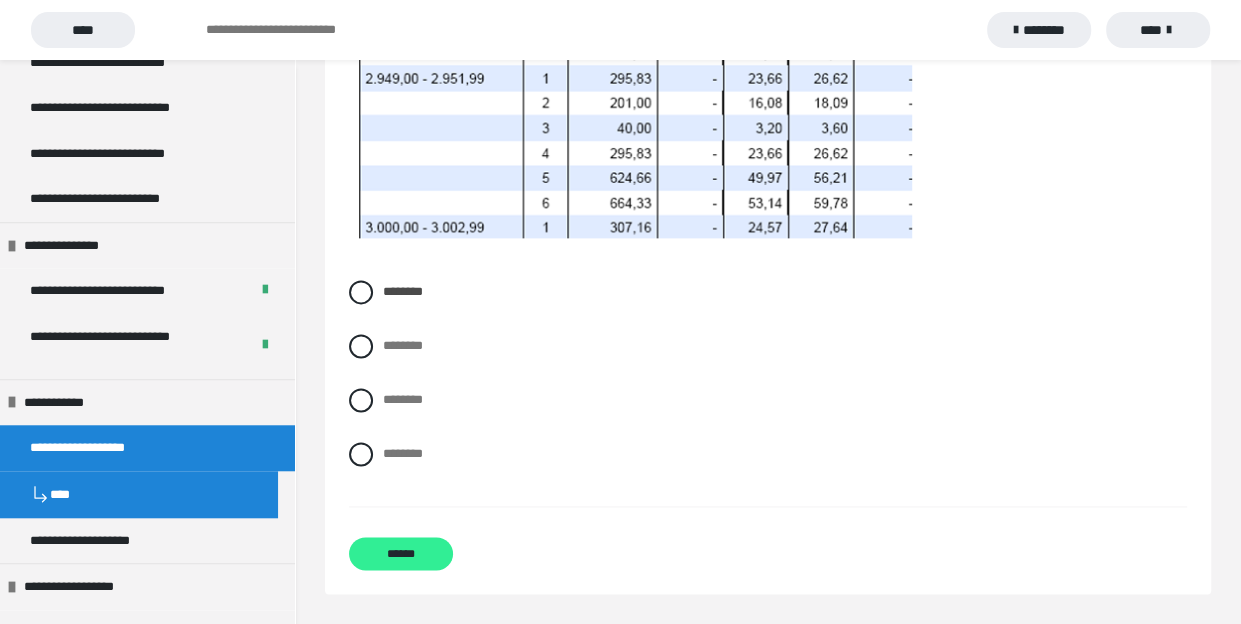 click on "******" at bounding box center [401, 553] 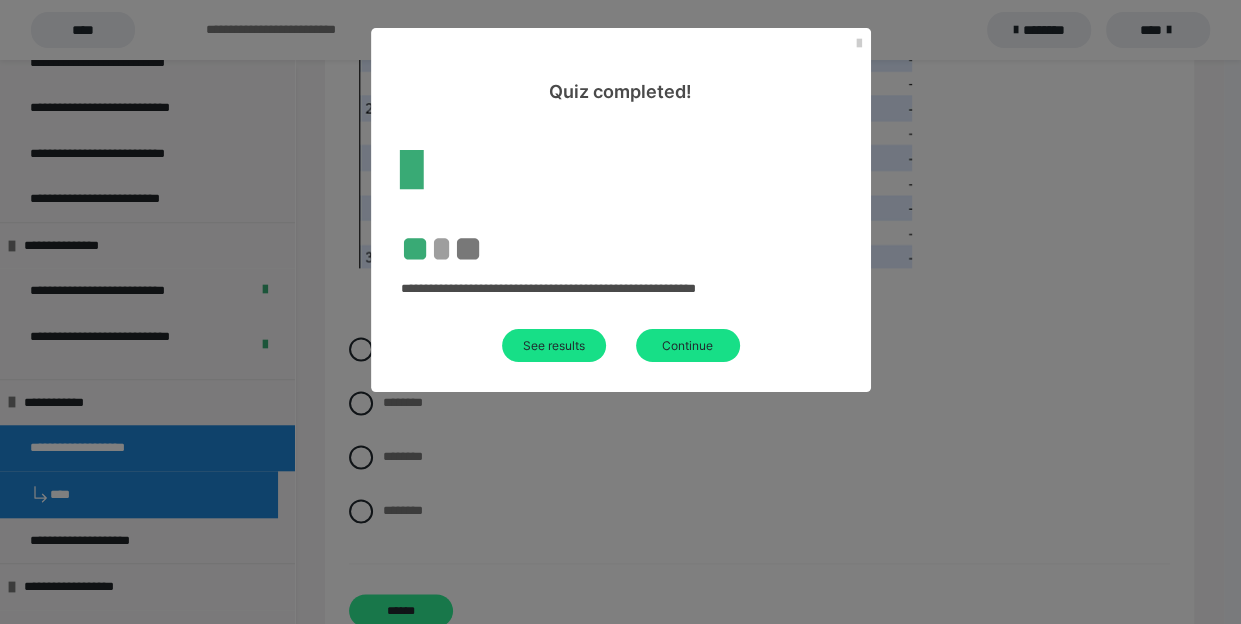 scroll, scrollTop: 706, scrollLeft: 0, axis: vertical 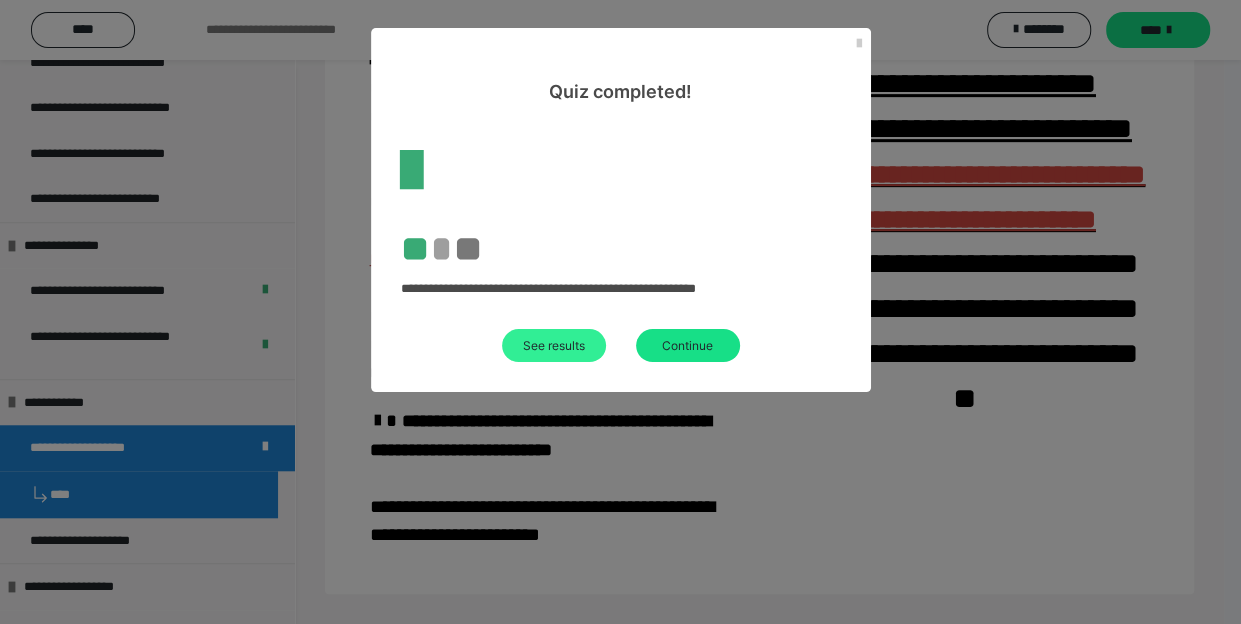 click on "See results" at bounding box center [554, 345] 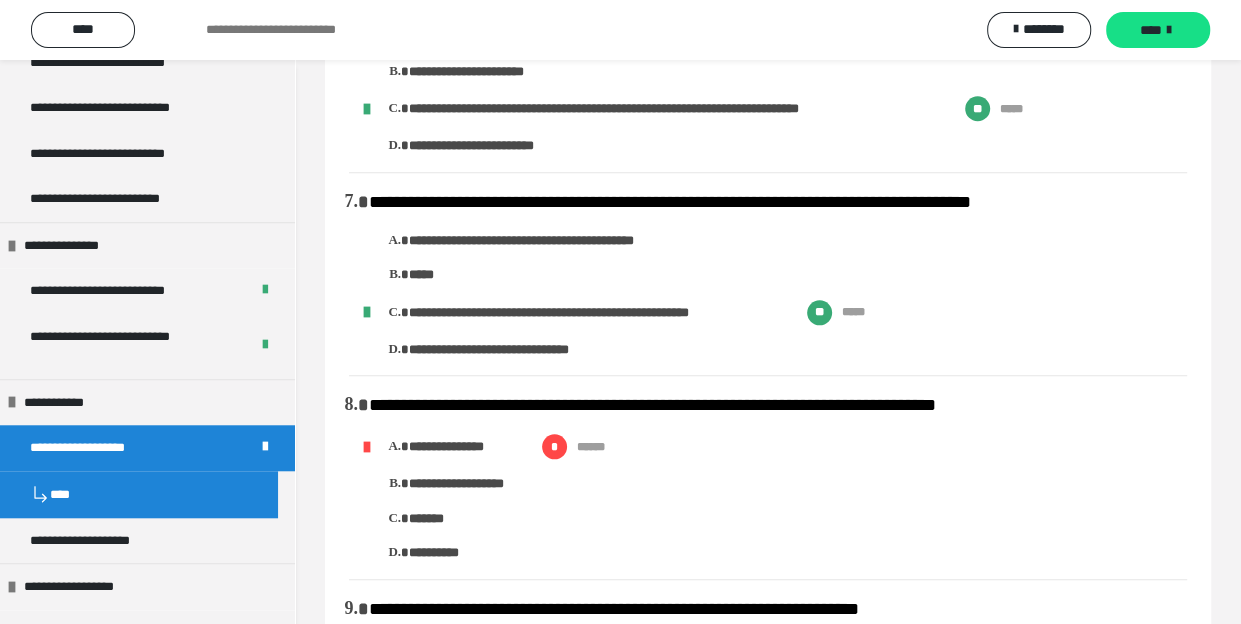 scroll, scrollTop: 1222, scrollLeft: 0, axis: vertical 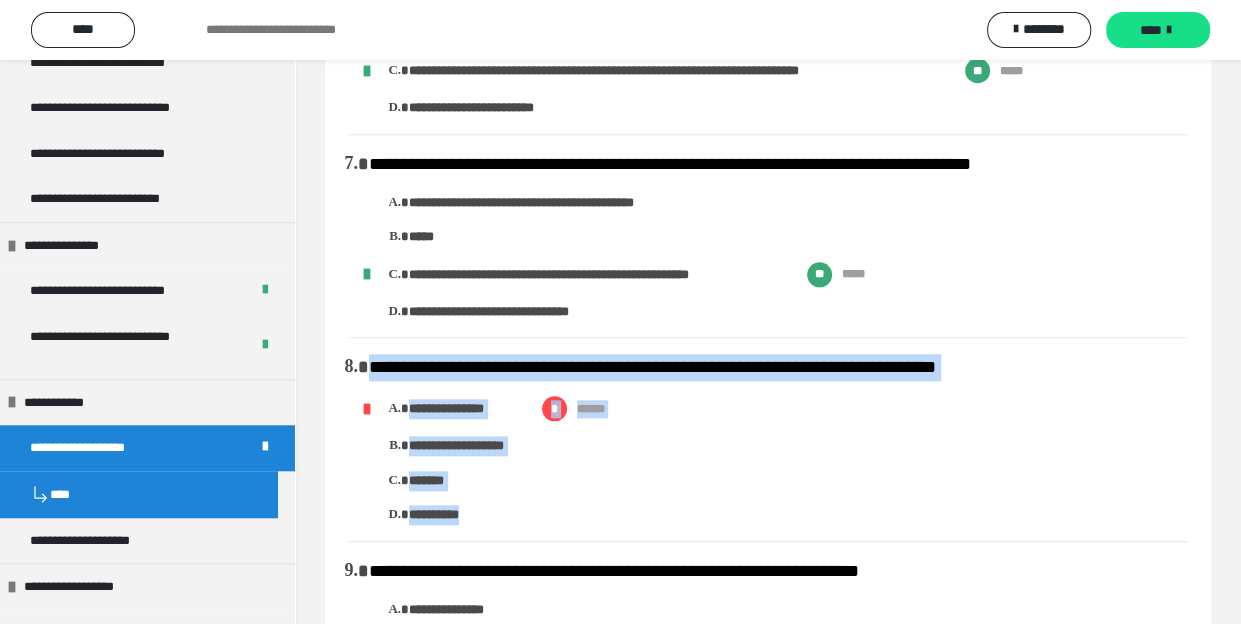 drag, startPoint x: 372, startPoint y: 366, endPoint x: 497, endPoint y: 522, distance: 199.90248 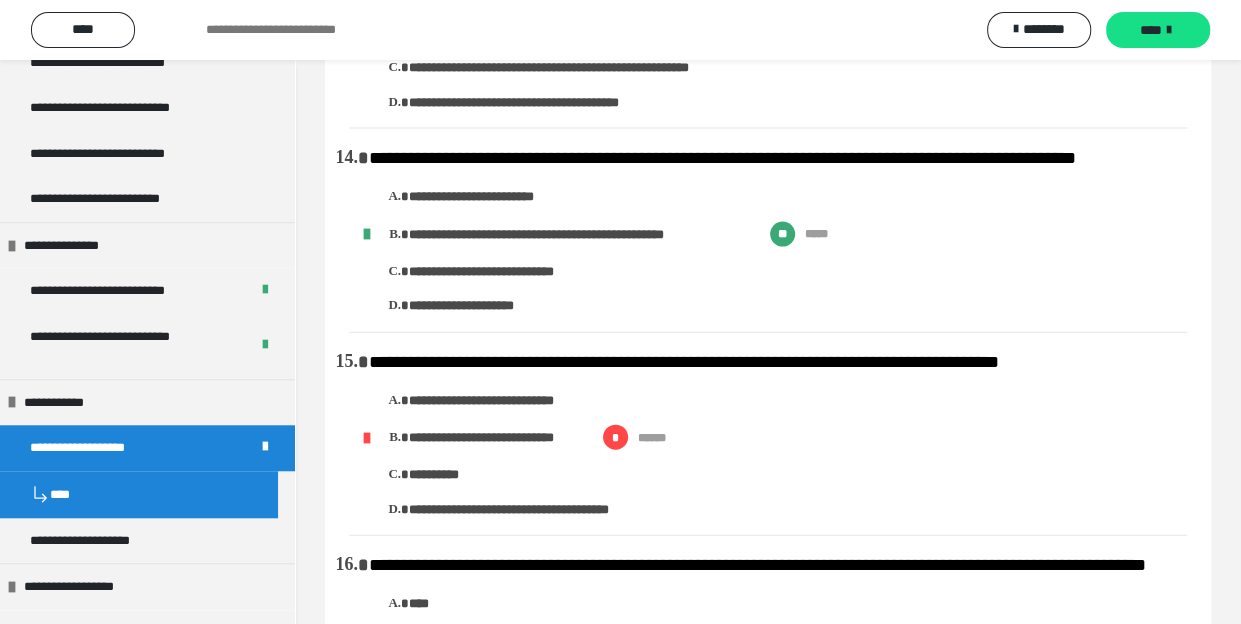 scroll, scrollTop: 2777, scrollLeft: 0, axis: vertical 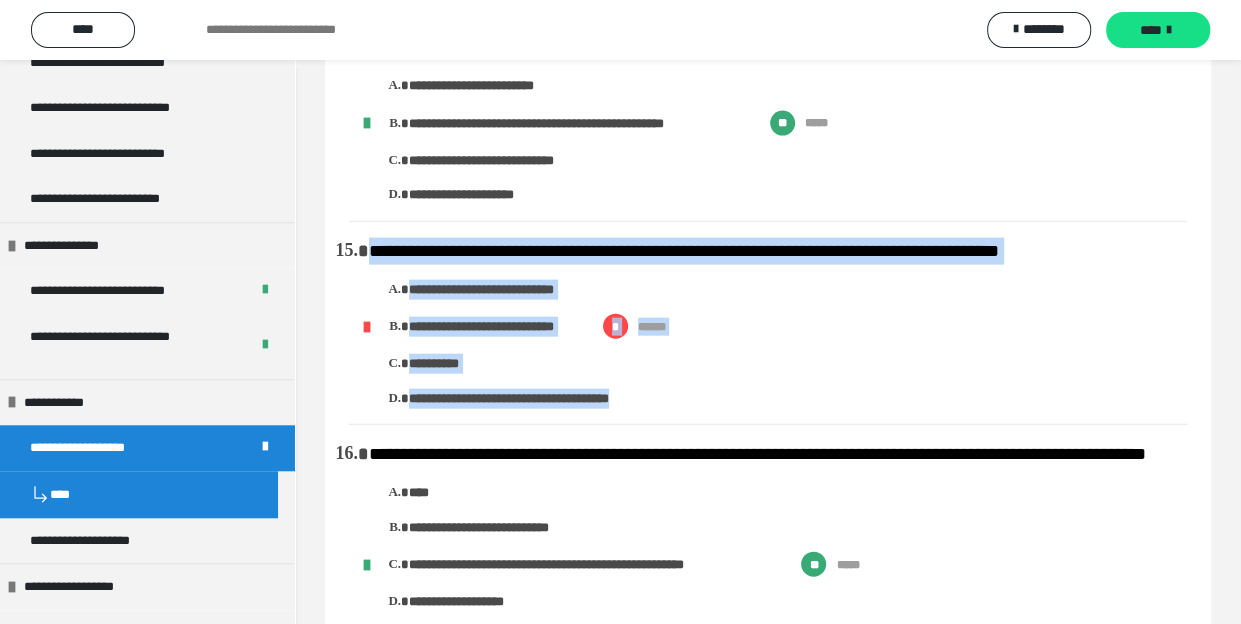 drag, startPoint x: 375, startPoint y: 270, endPoint x: 700, endPoint y: 421, distance: 358.36572 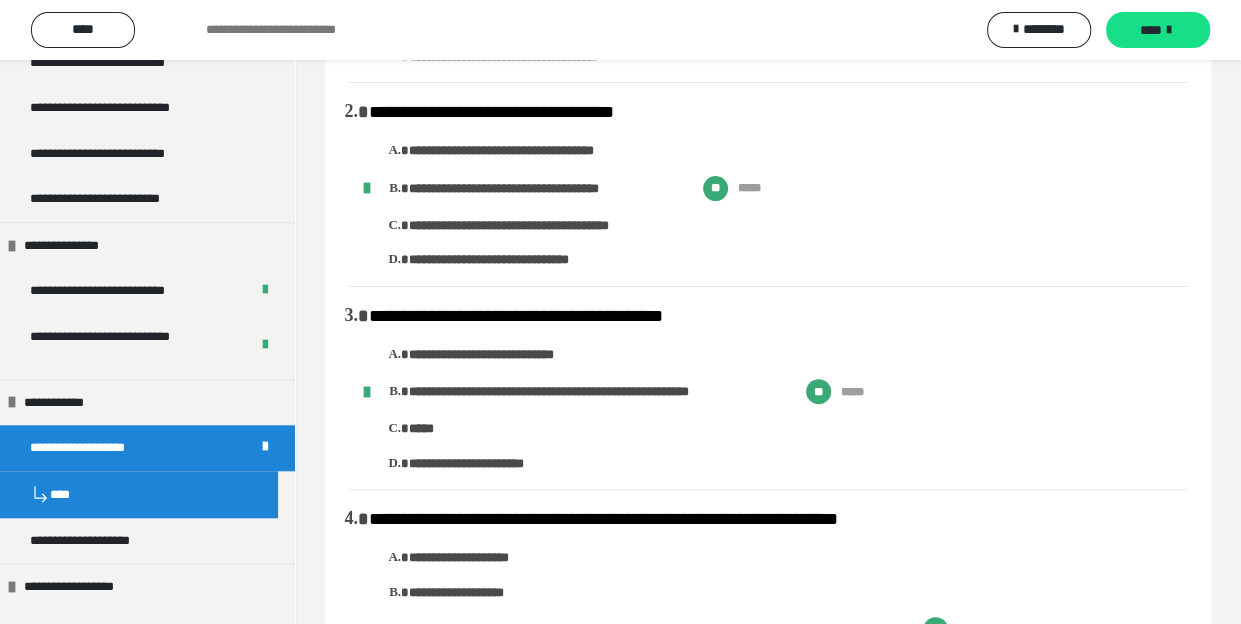 scroll, scrollTop: 0, scrollLeft: 0, axis: both 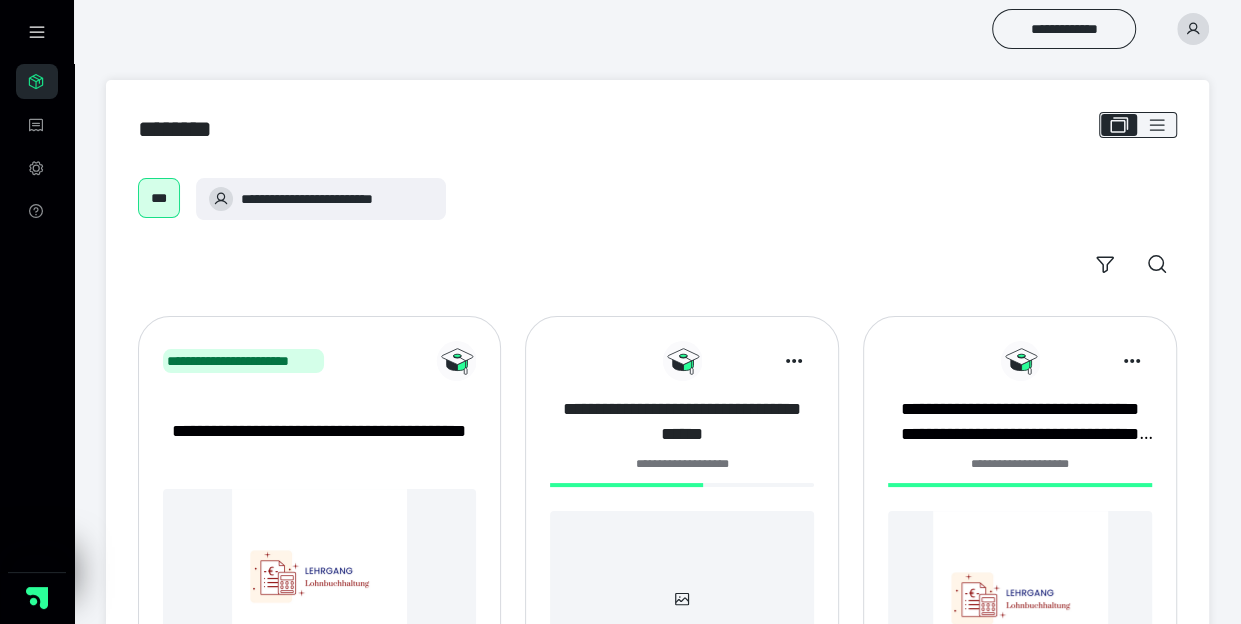 click on "**********" at bounding box center [682, 422] 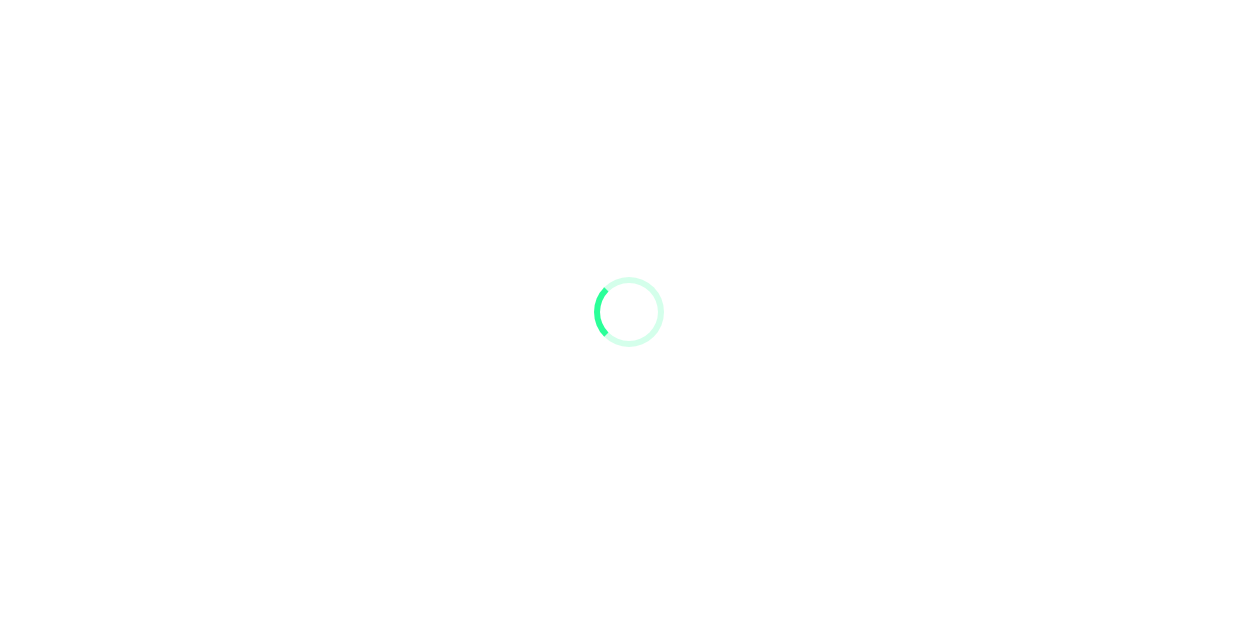 scroll, scrollTop: 0, scrollLeft: 0, axis: both 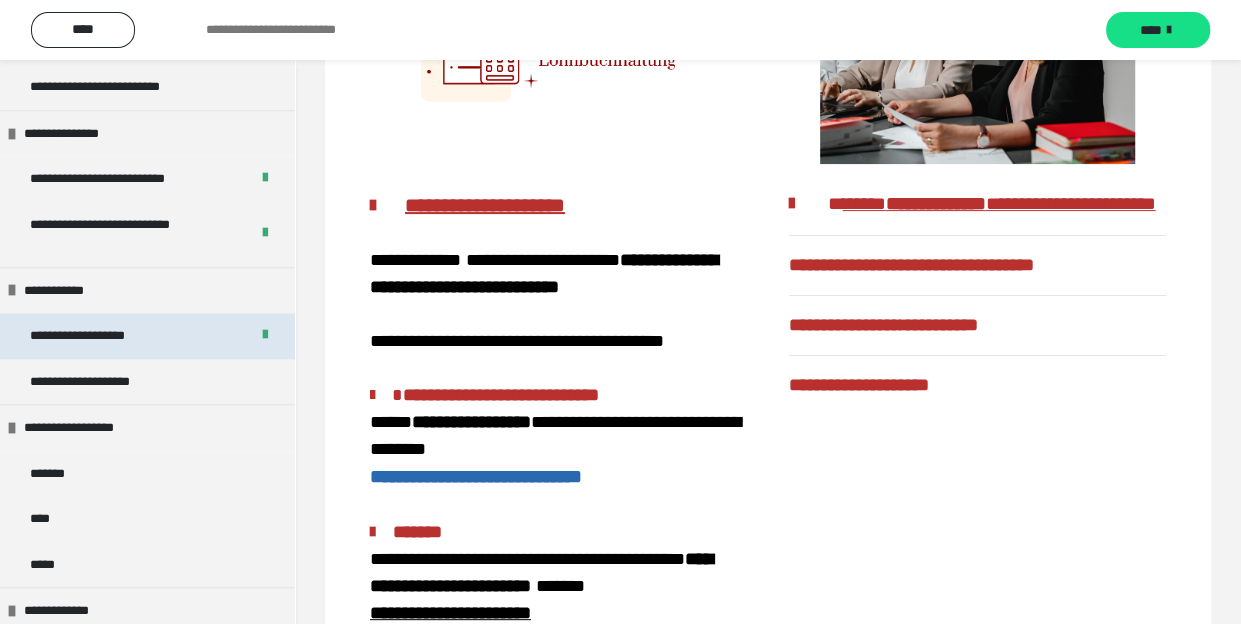 click on "**********" at bounding box center (89, 335) 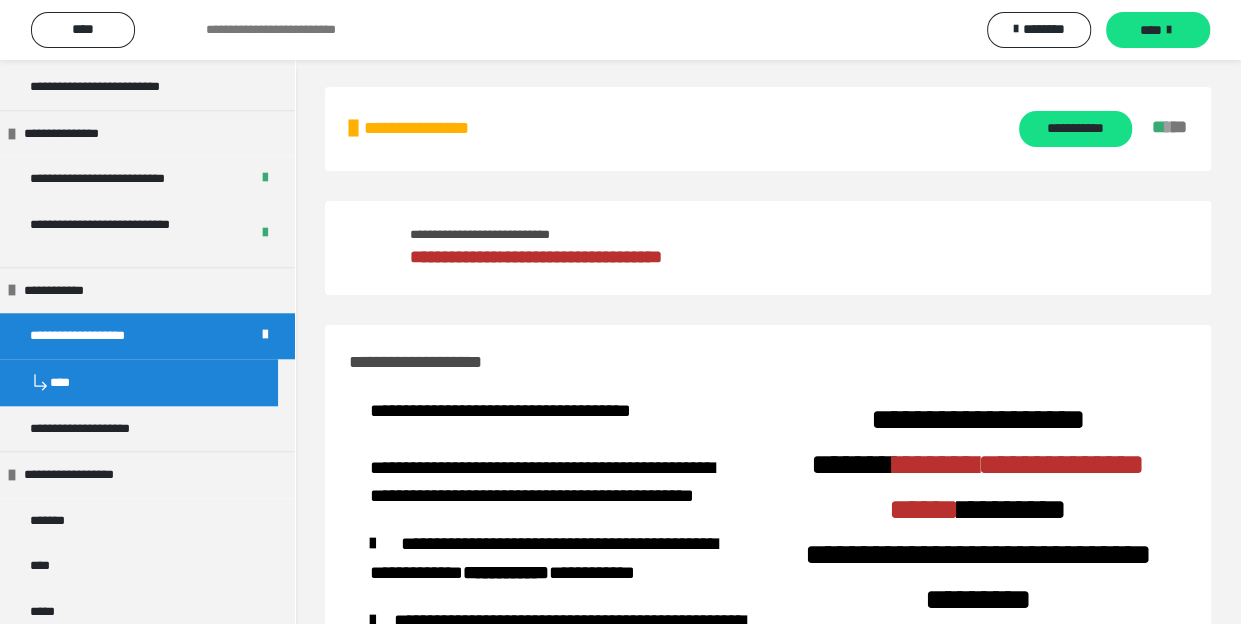 scroll, scrollTop: 0, scrollLeft: 0, axis: both 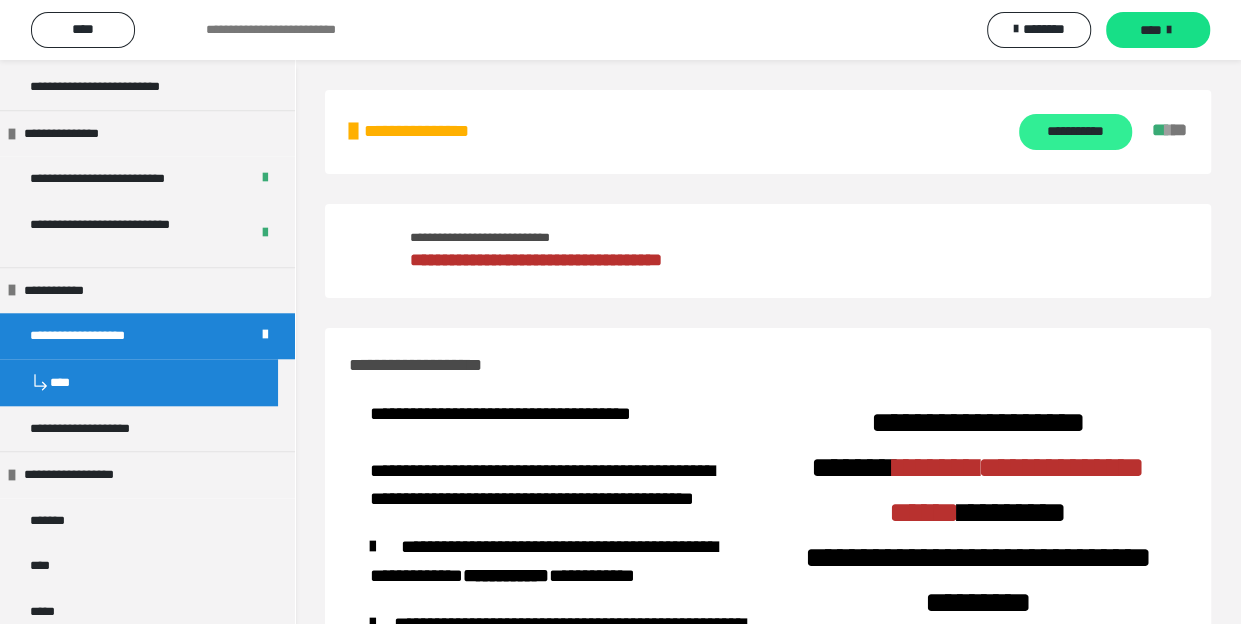 click on "**********" at bounding box center [1075, 132] 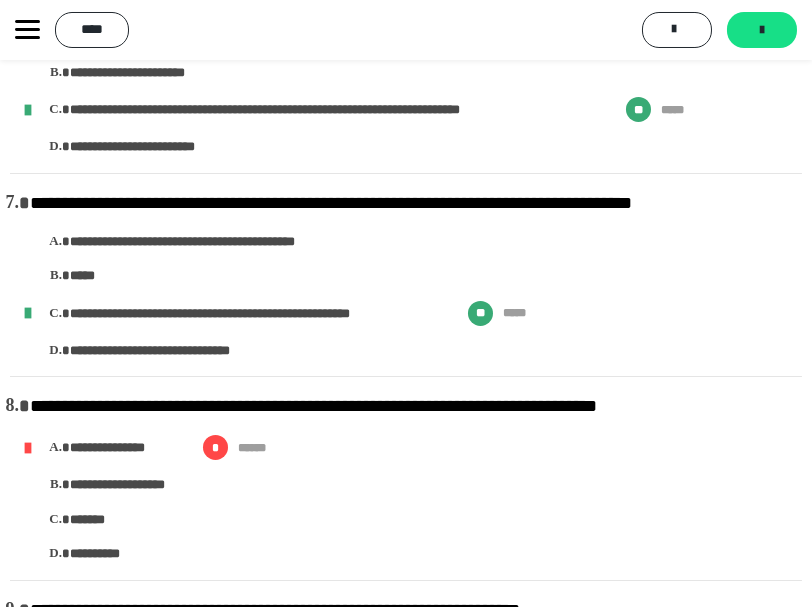 scroll, scrollTop: 1222, scrollLeft: 0, axis: vertical 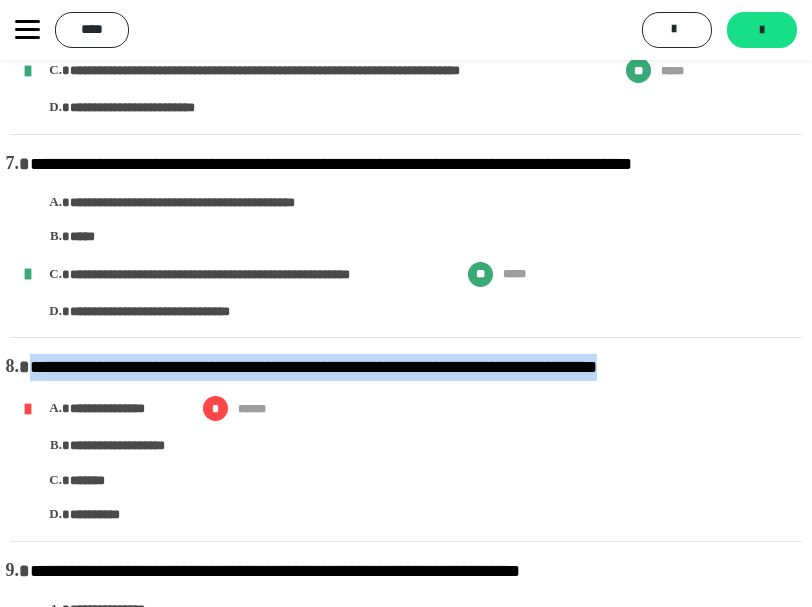 drag, startPoint x: 35, startPoint y: 362, endPoint x: 734, endPoint y: 364, distance: 699.00287 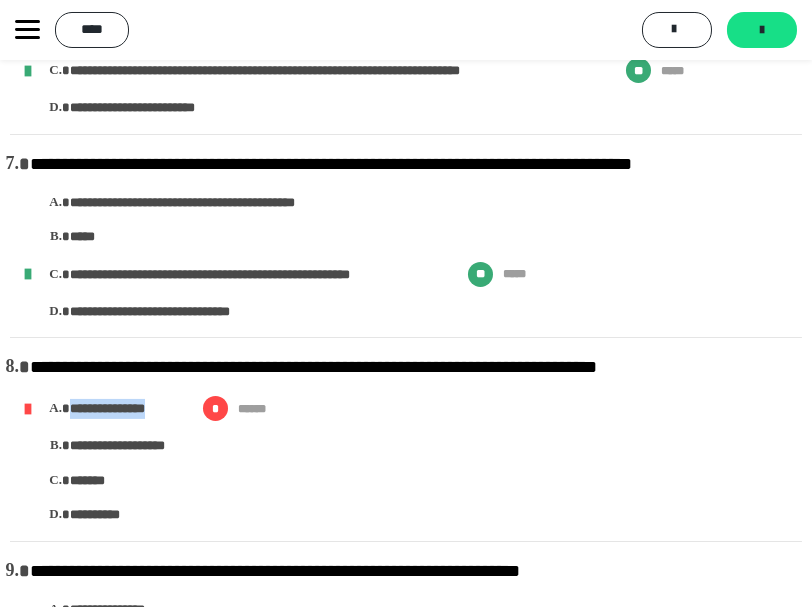 drag, startPoint x: 70, startPoint y: 405, endPoint x: 178, endPoint y: 416, distance: 108.55874 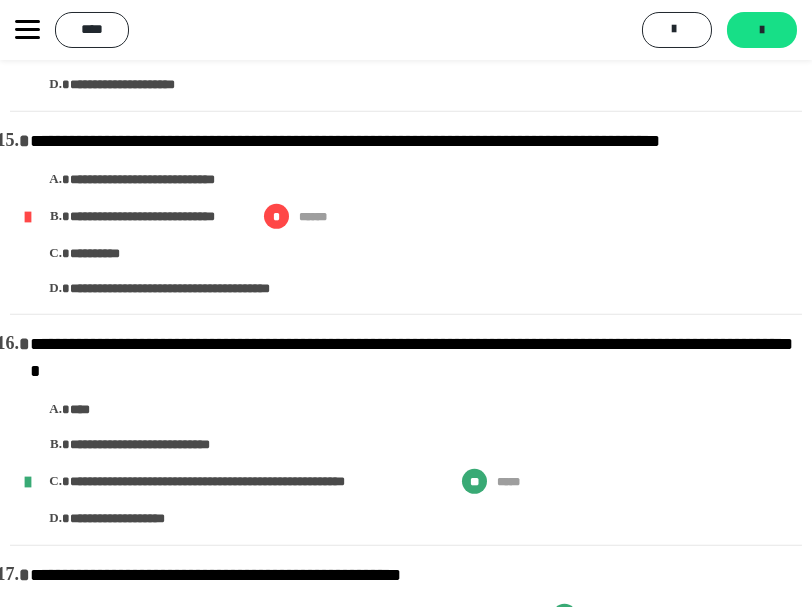 scroll, scrollTop: 2888, scrollLeft: 0, axis: vertical 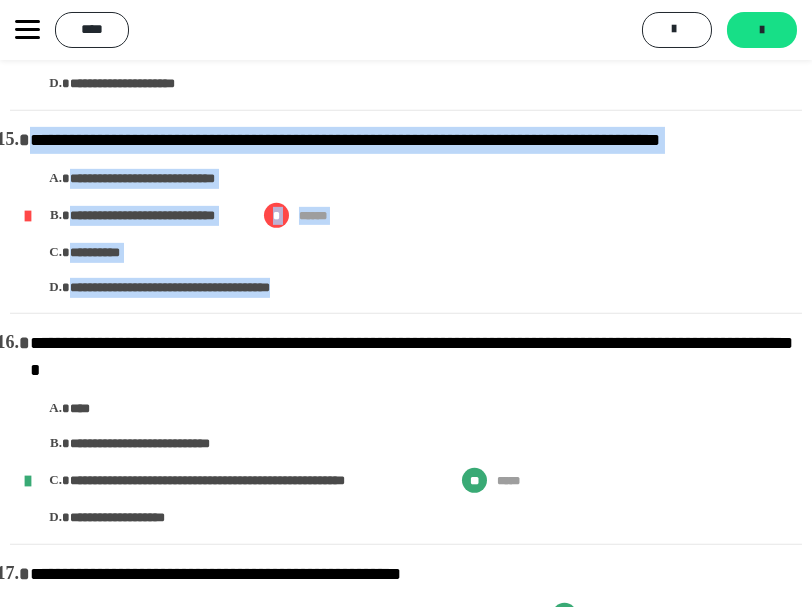 drag, startPoint x: 33, startPoint y: 189, endPoint x: 361, endPoint y: 342, distance: 361.92957 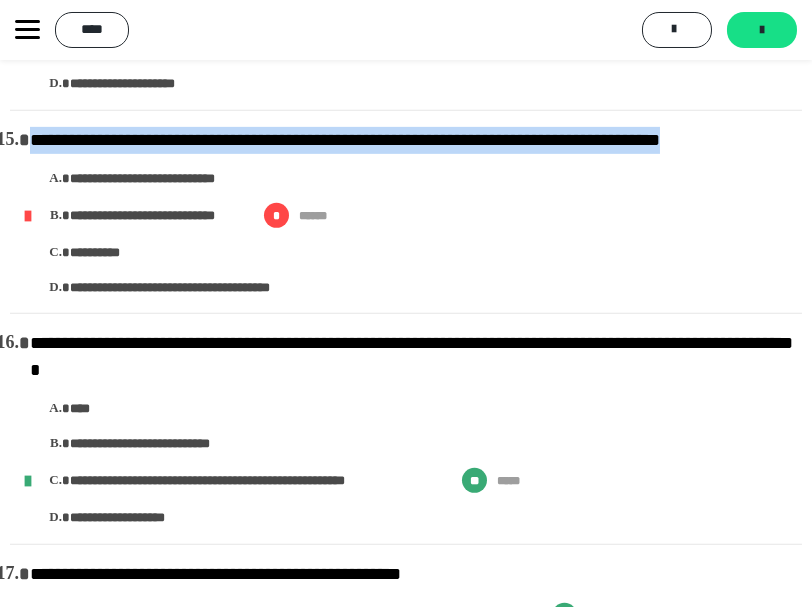 drag, startPoint x: 31, startPoint y: 191, endPoint x: 754, endPoint y: 194, distance: 723.0062 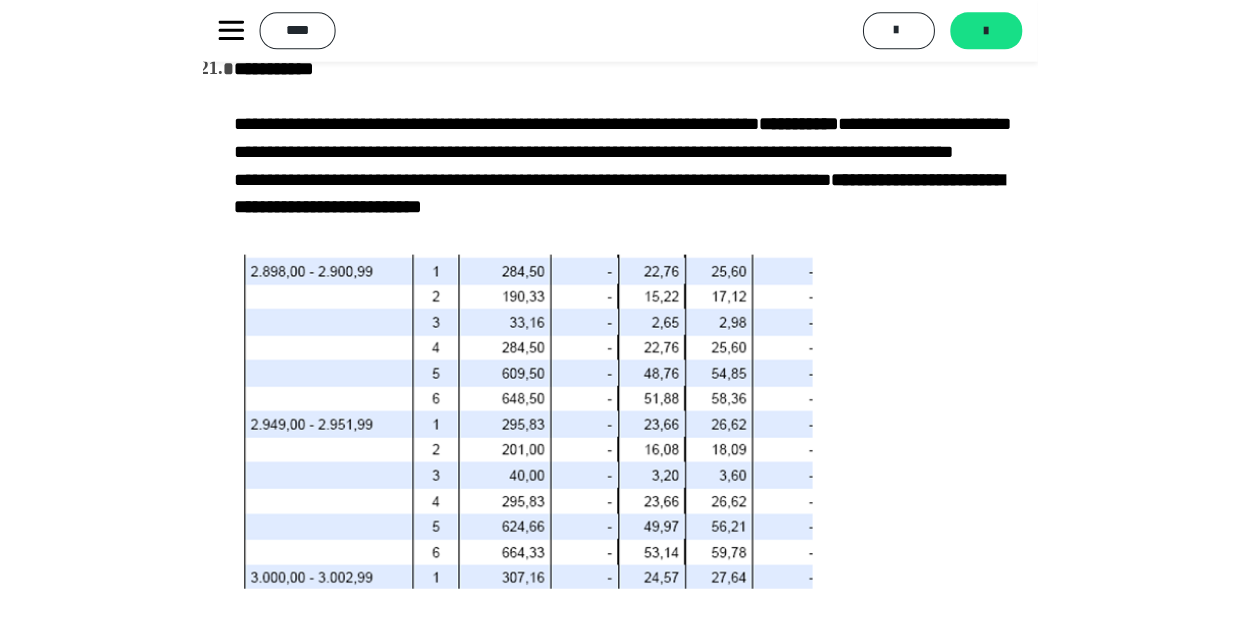 scroll, scrollTop: 4111, scrollLeft: 0, axis: vertical 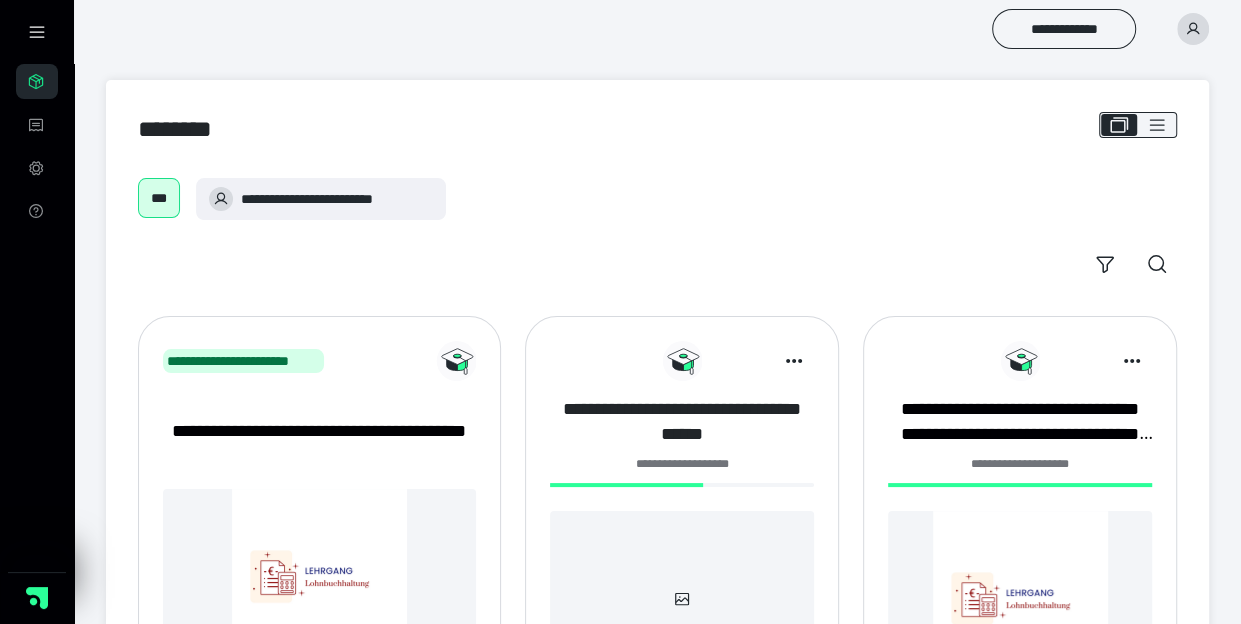 click on "**********" at bounding box center [682, 422] 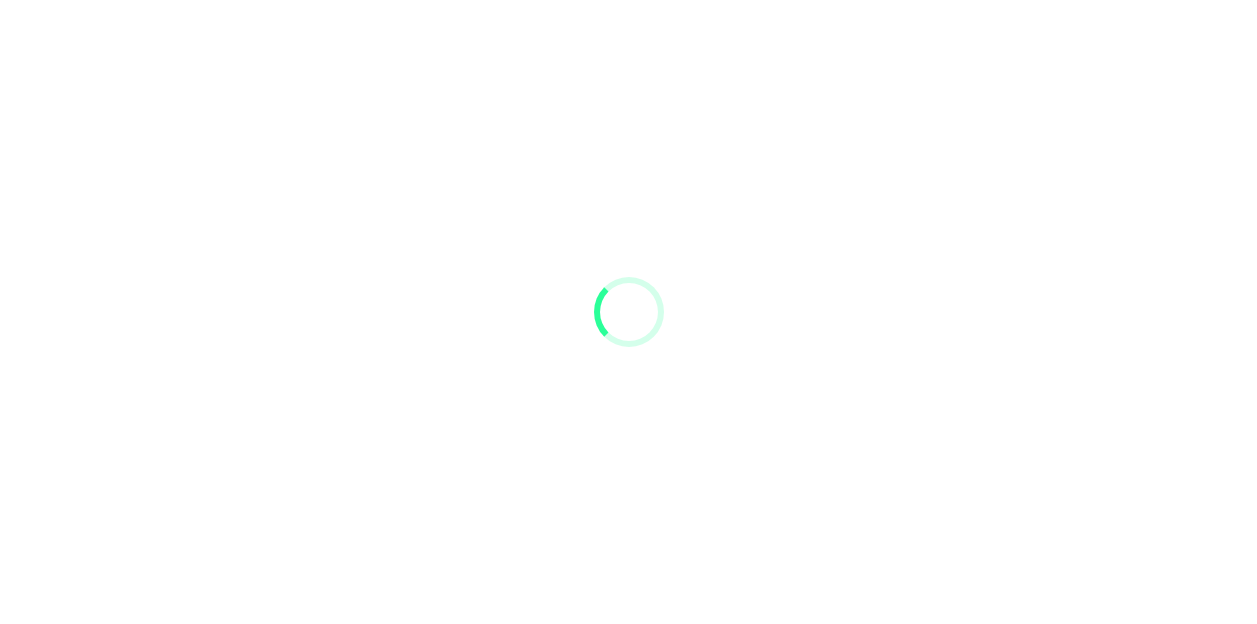 scroll, scrollTop: 0, scrollLeft: 0, axis: both 